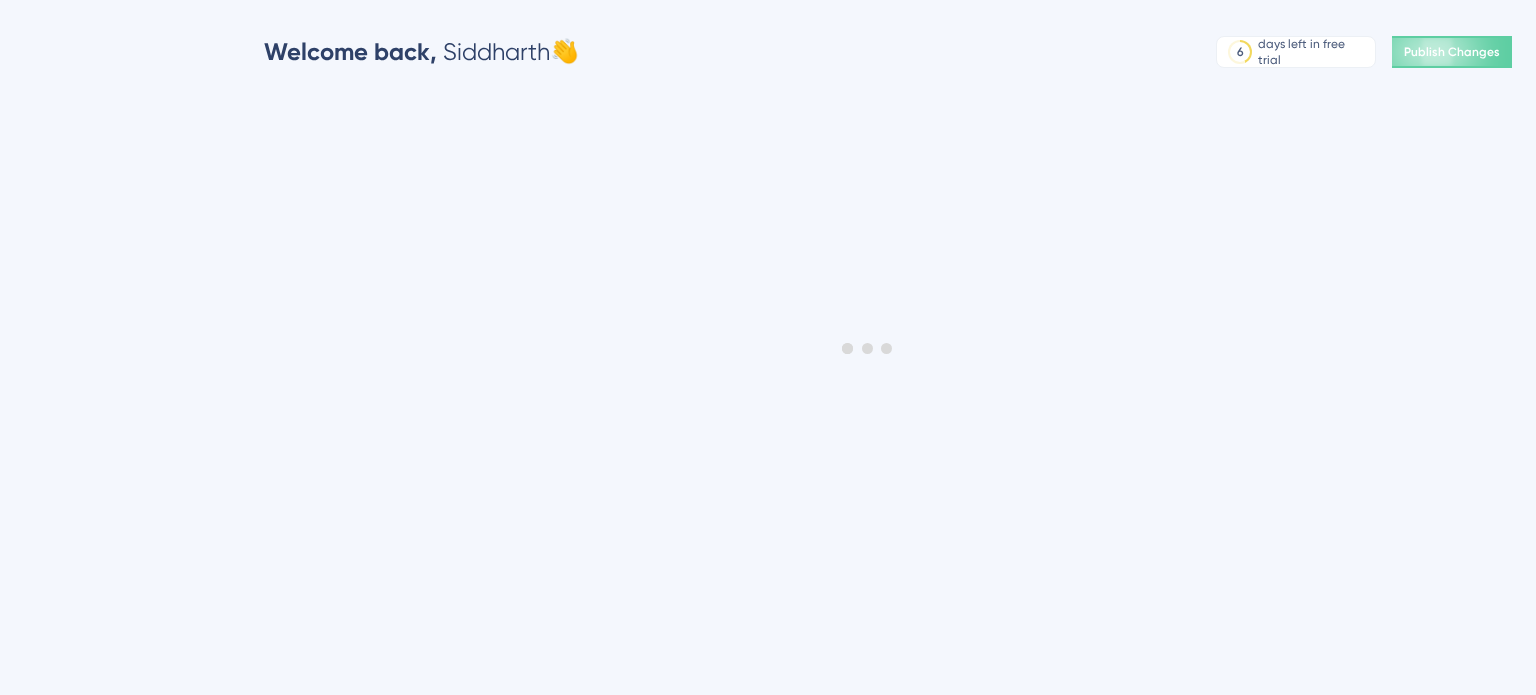 scroll, scrollTop: 0, scrollLeft: 0, axis: both 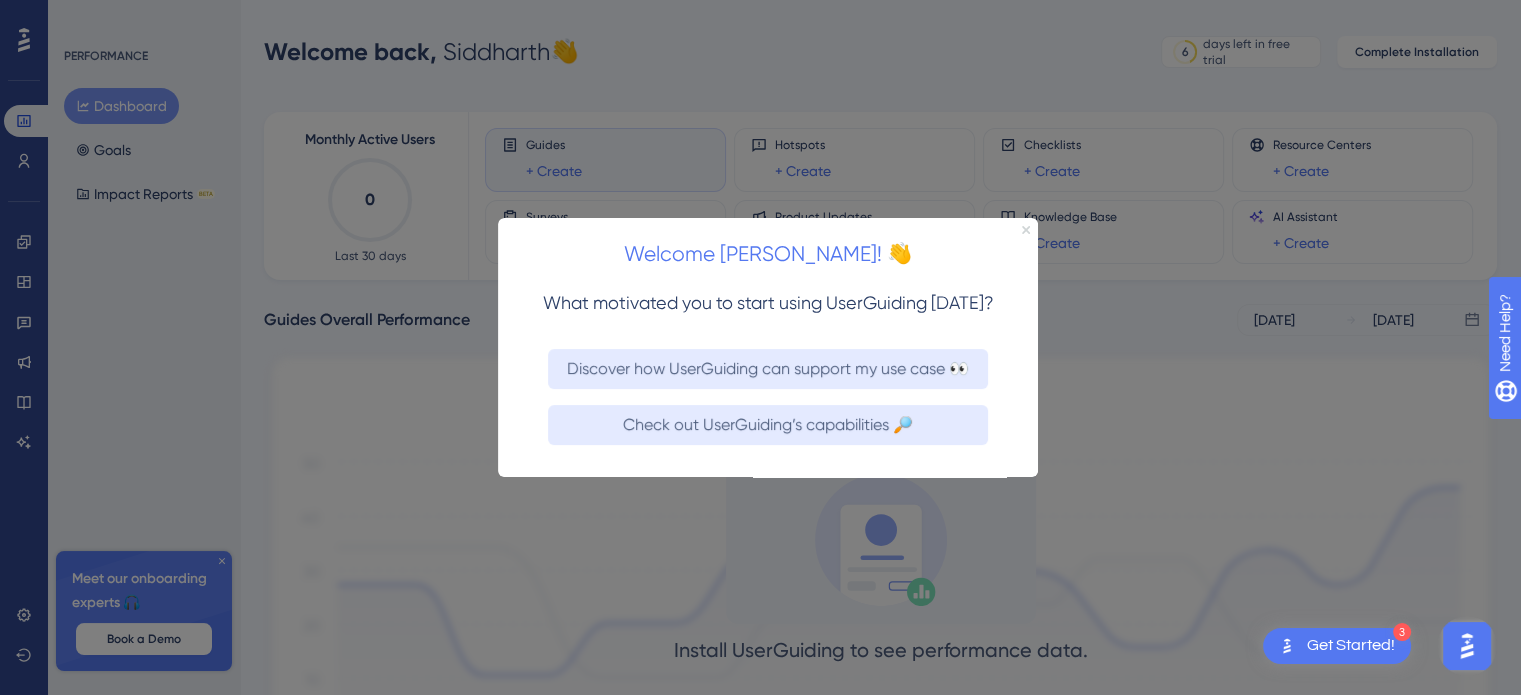 click 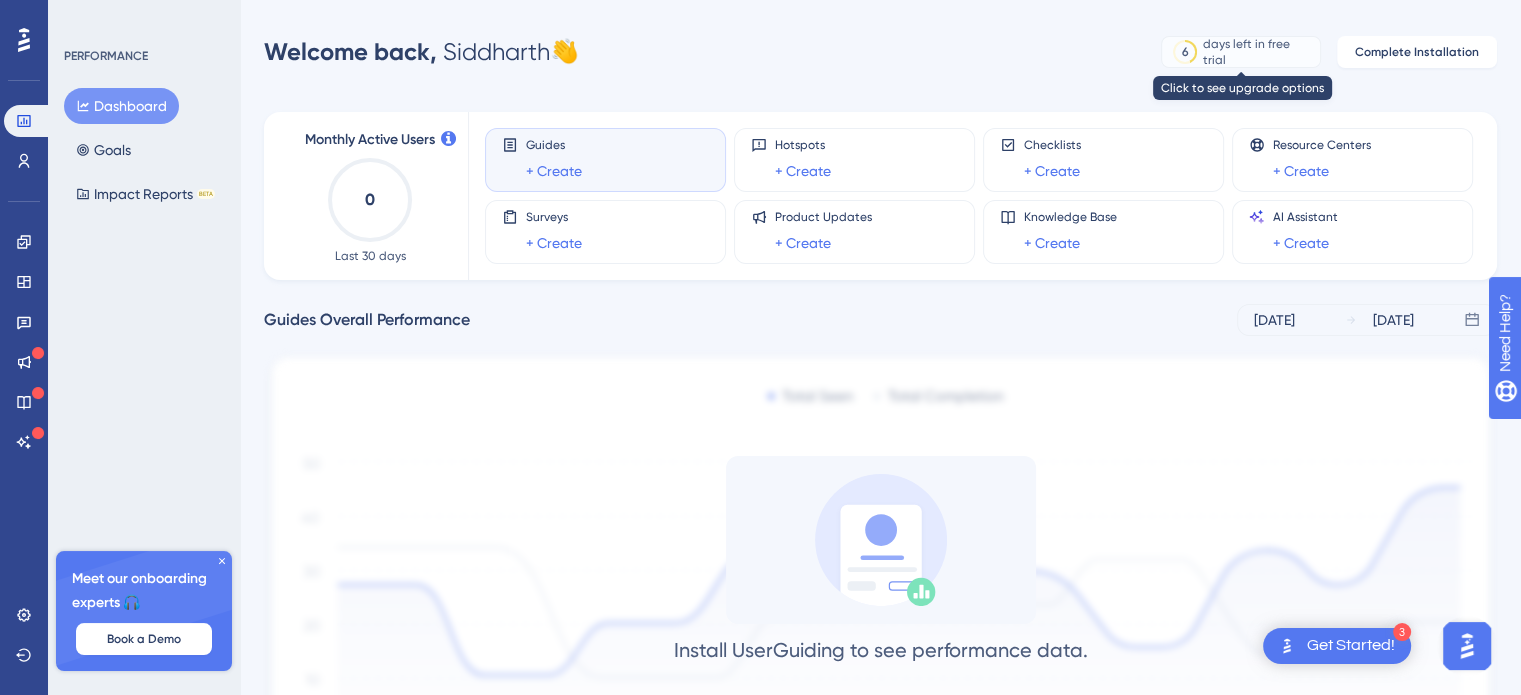 click on "days left in free trial" at bounding box center (1258, 52) 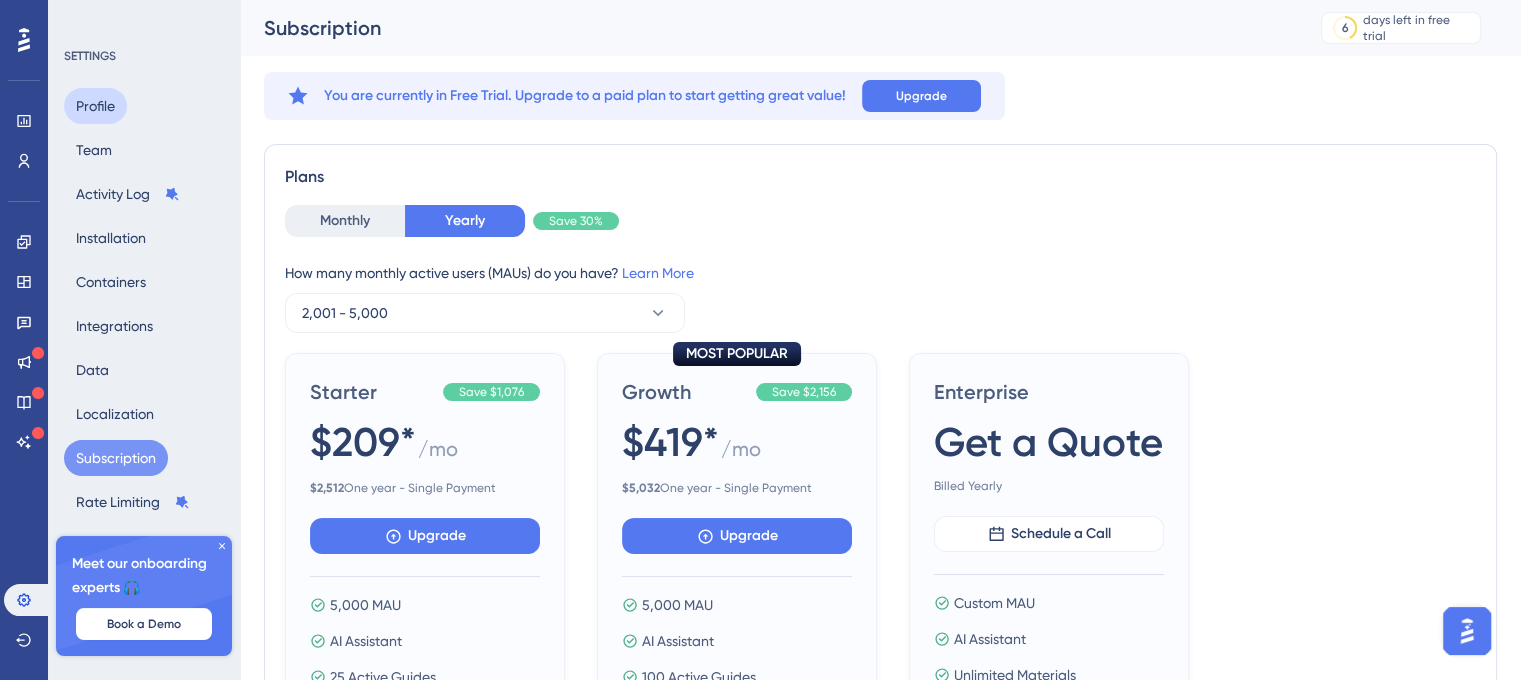 click on "Profile" at bounding box center [95, 106] 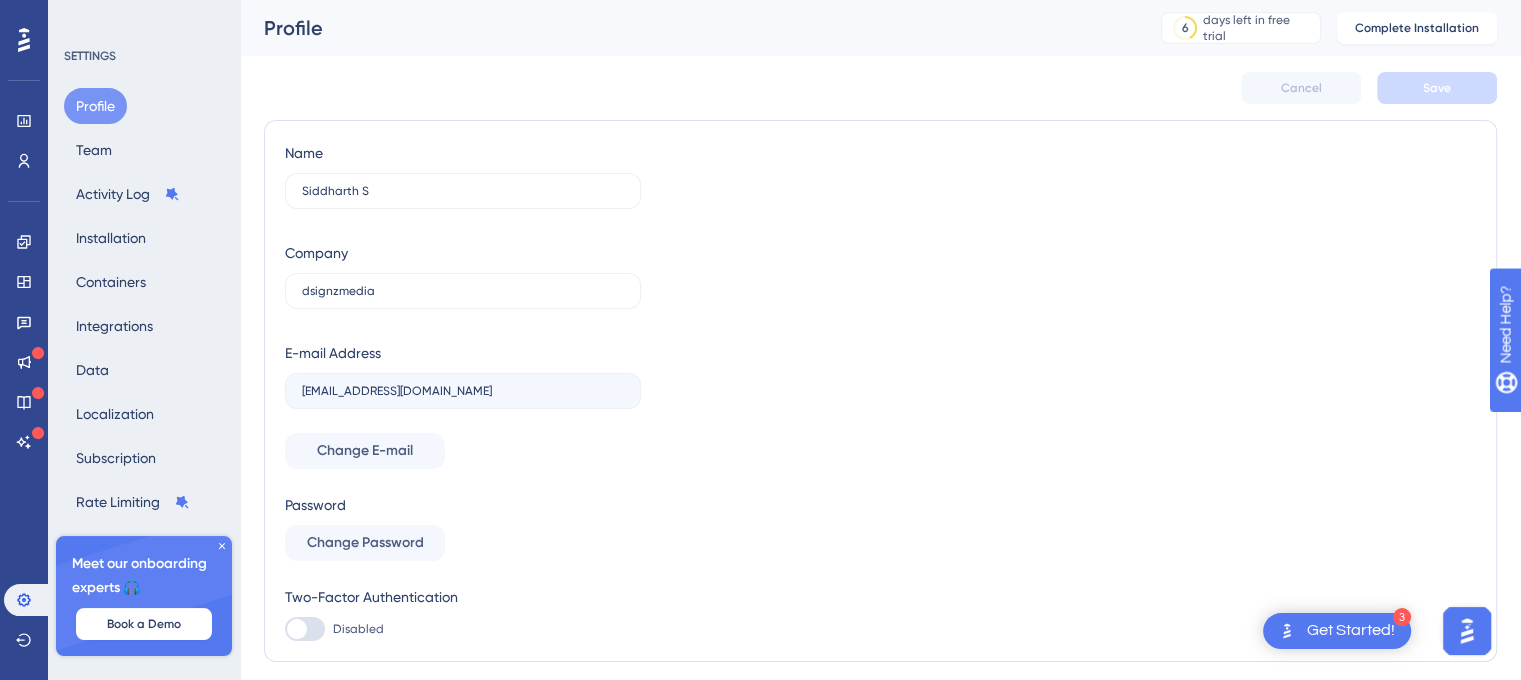 scroll, scrollTop: 0, scrollLeft: 0, axis: both 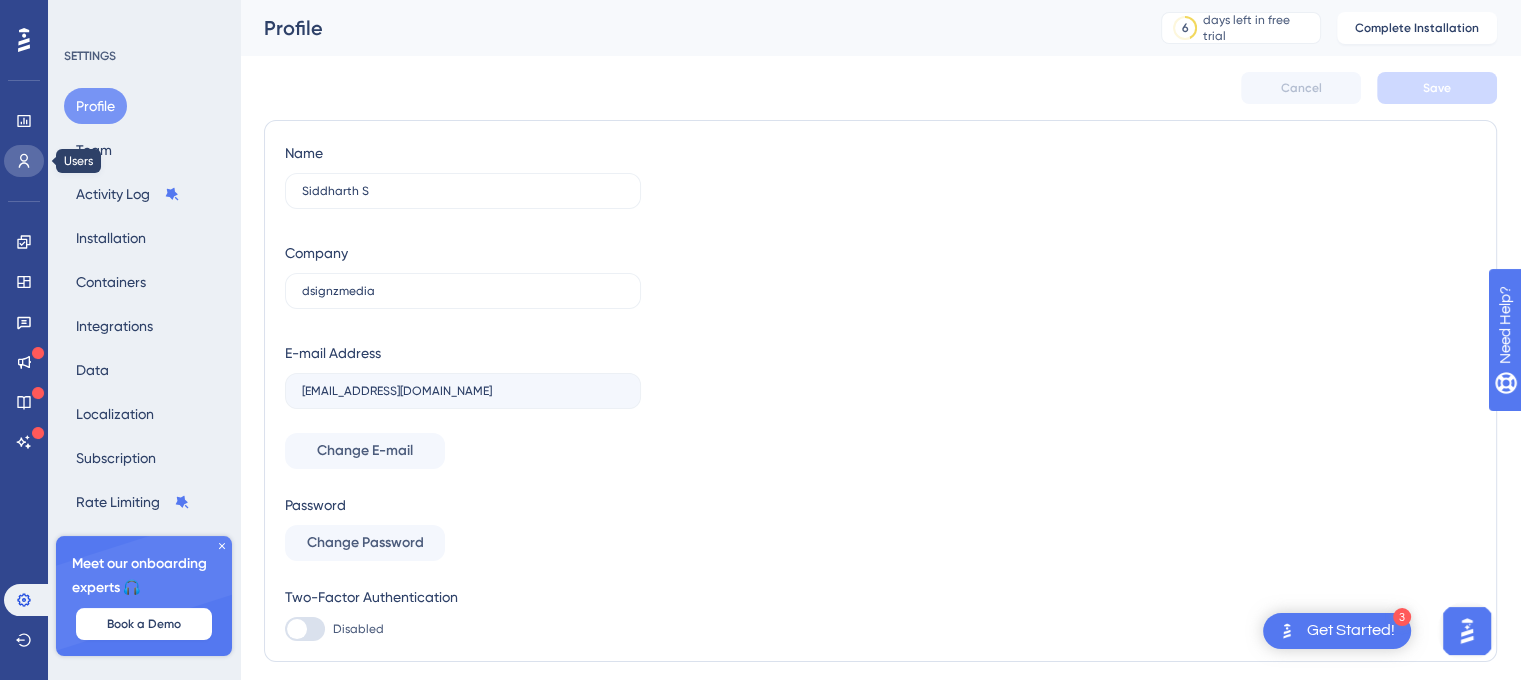 click 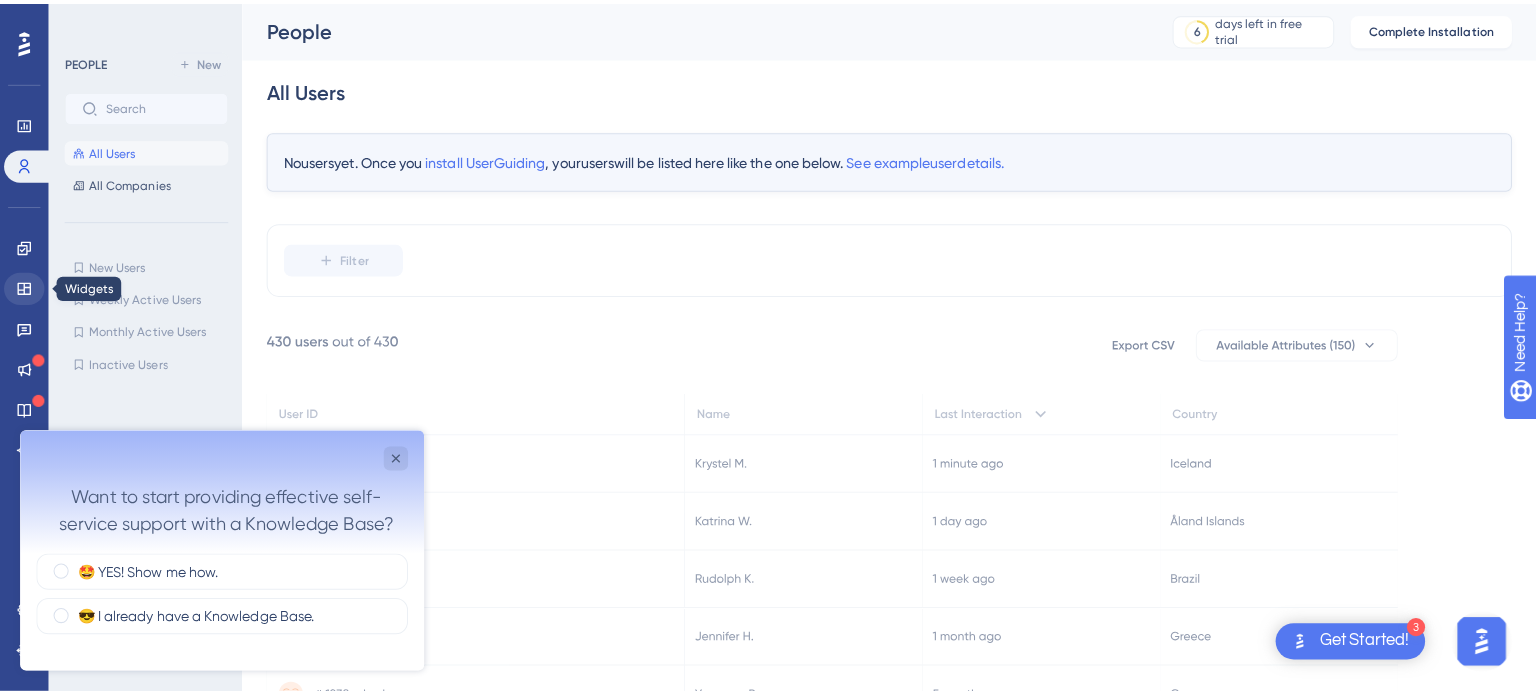 scroll, scrollTop: 0, scrollLeft: 0, axis: both 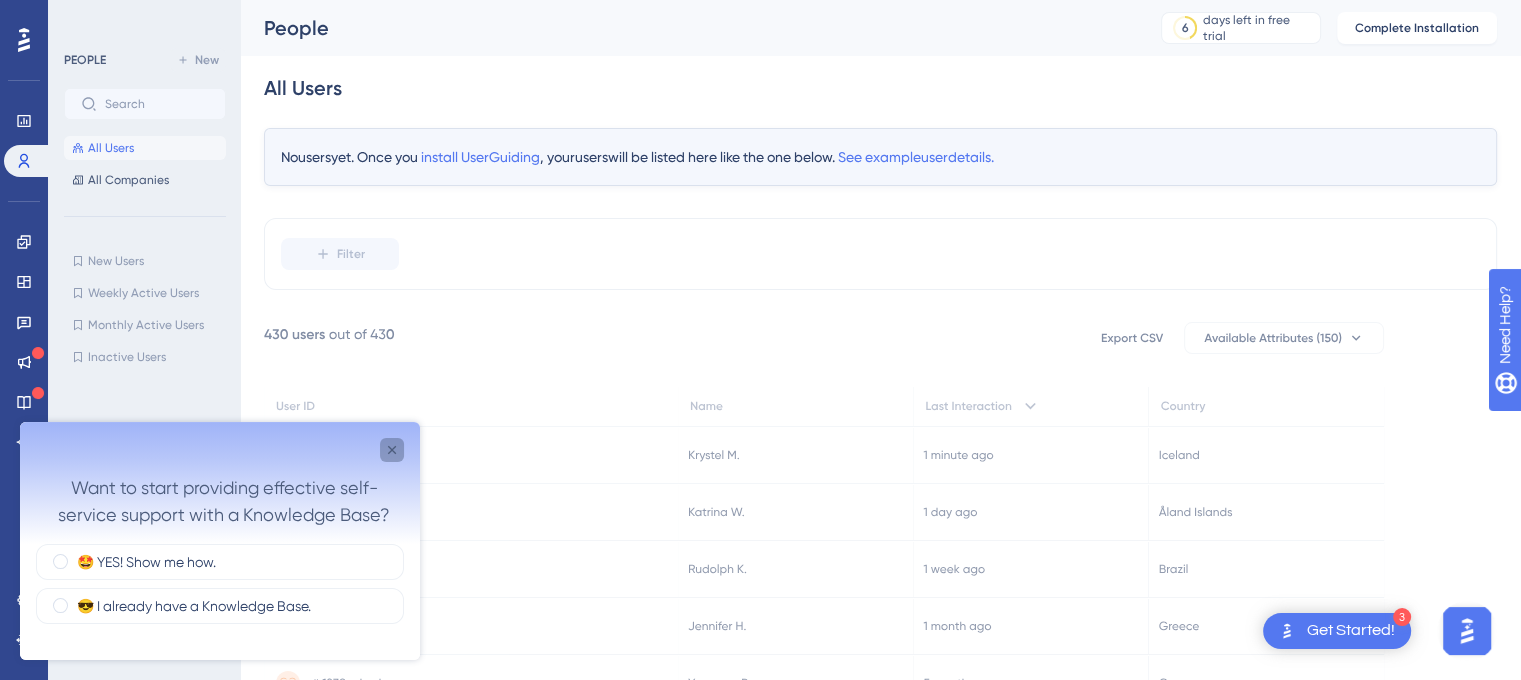 click 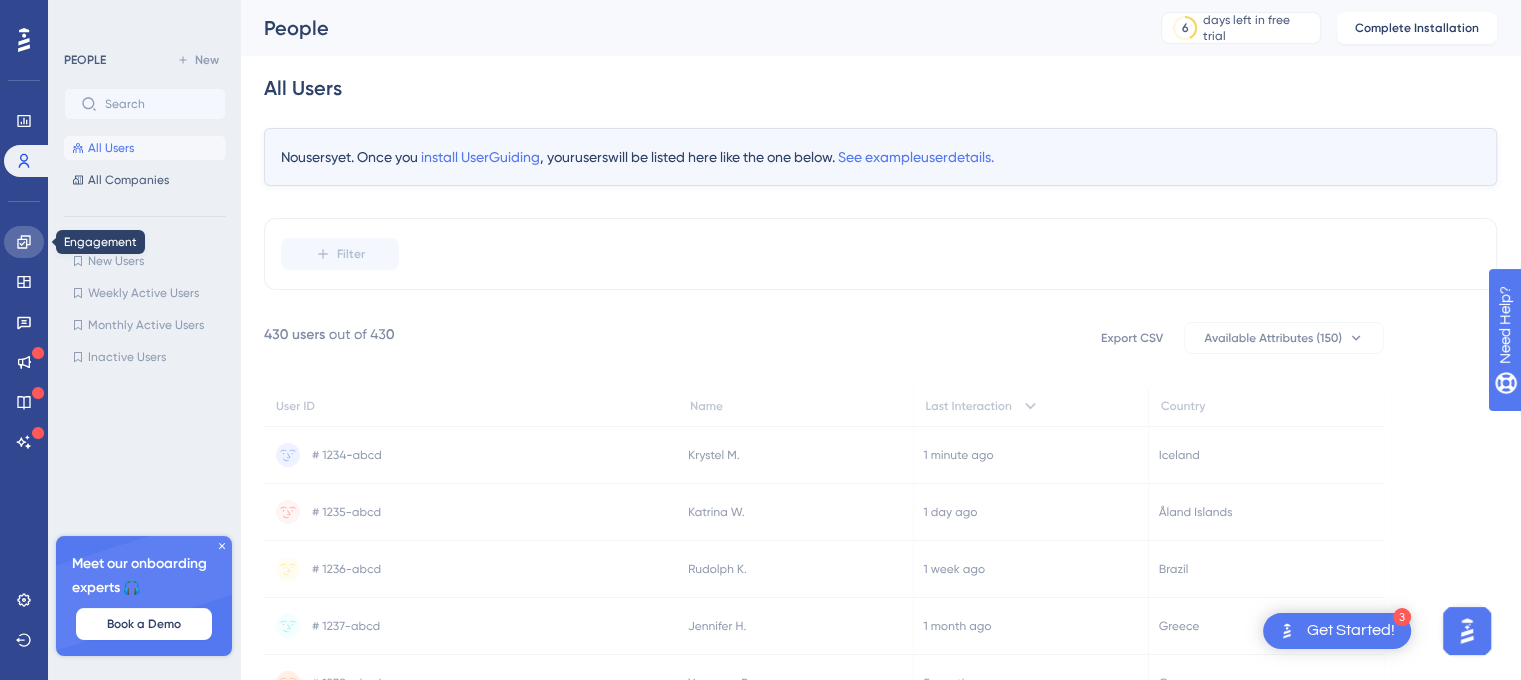 click 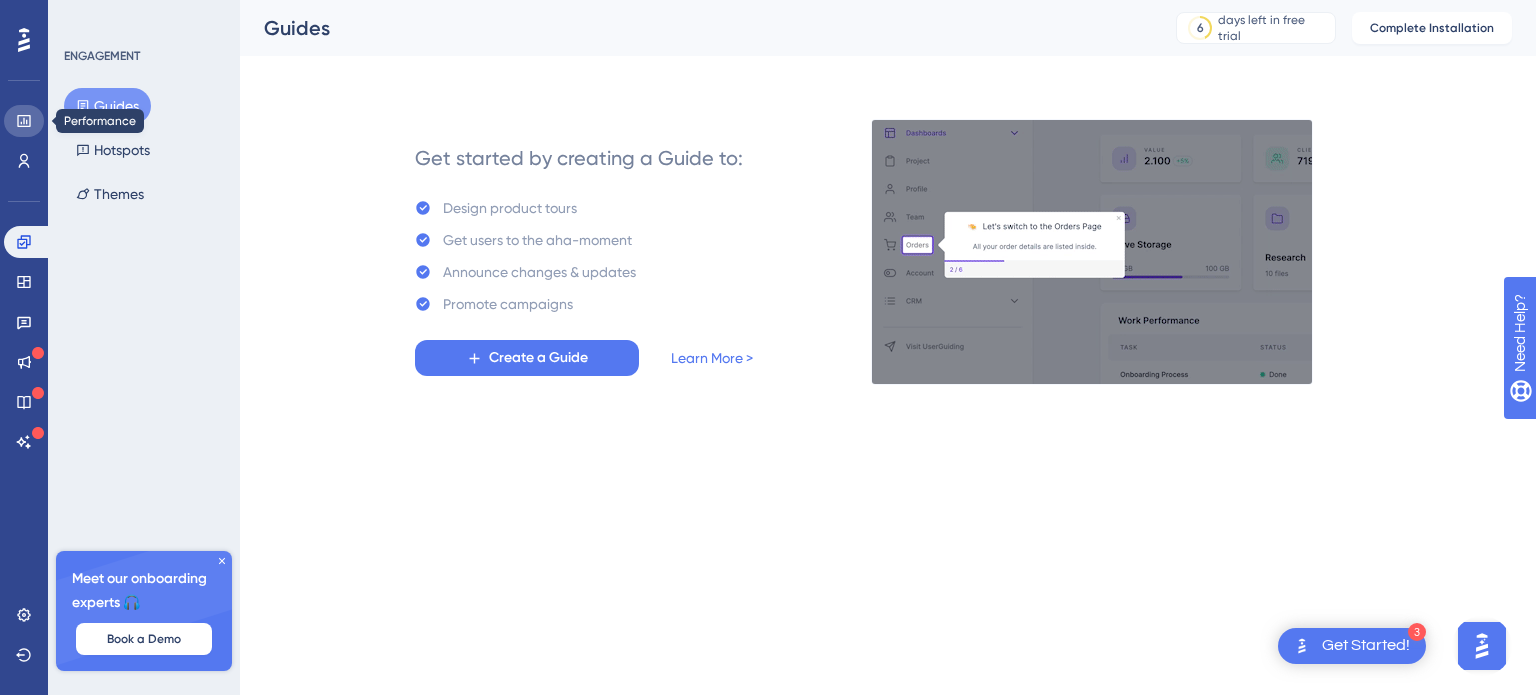 click at bounding box center (24, 121) 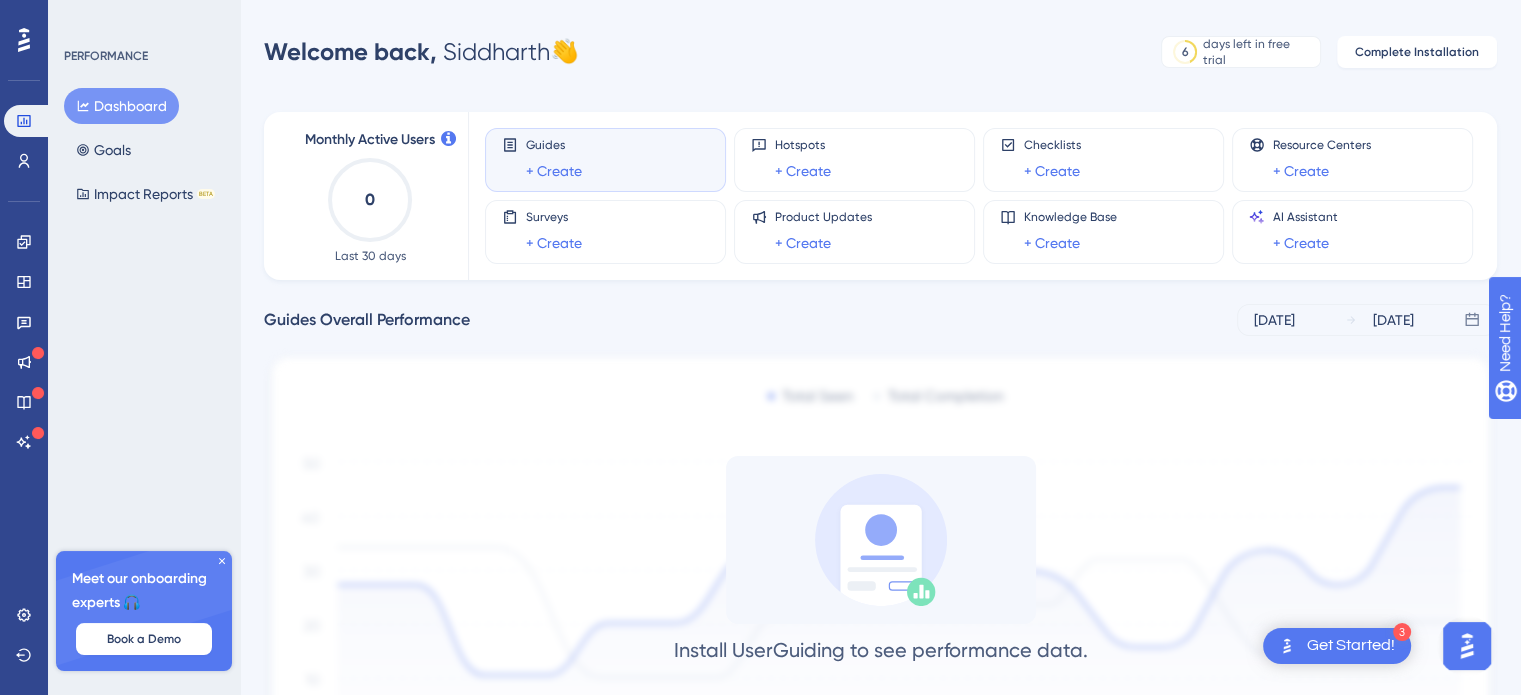 click on "Dashboard" at bounding box center (121, 106) 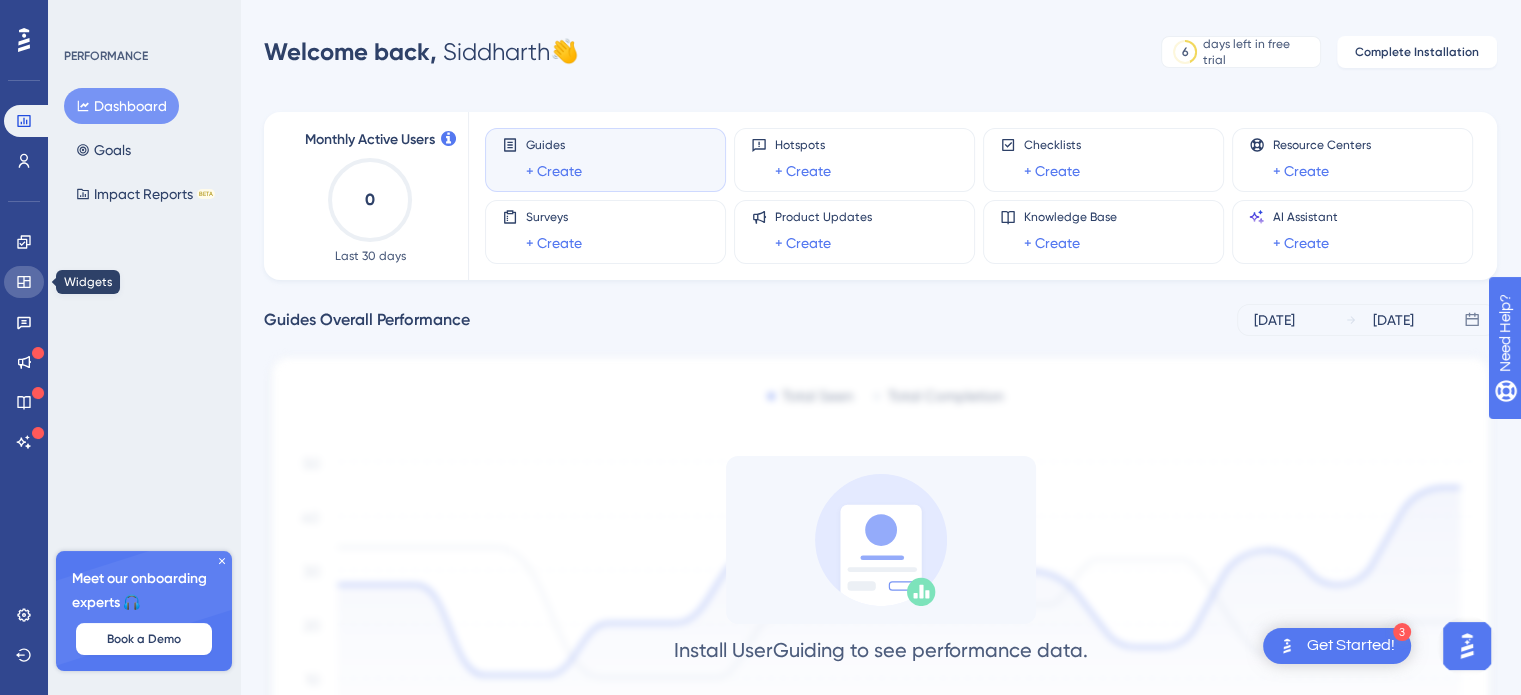 click 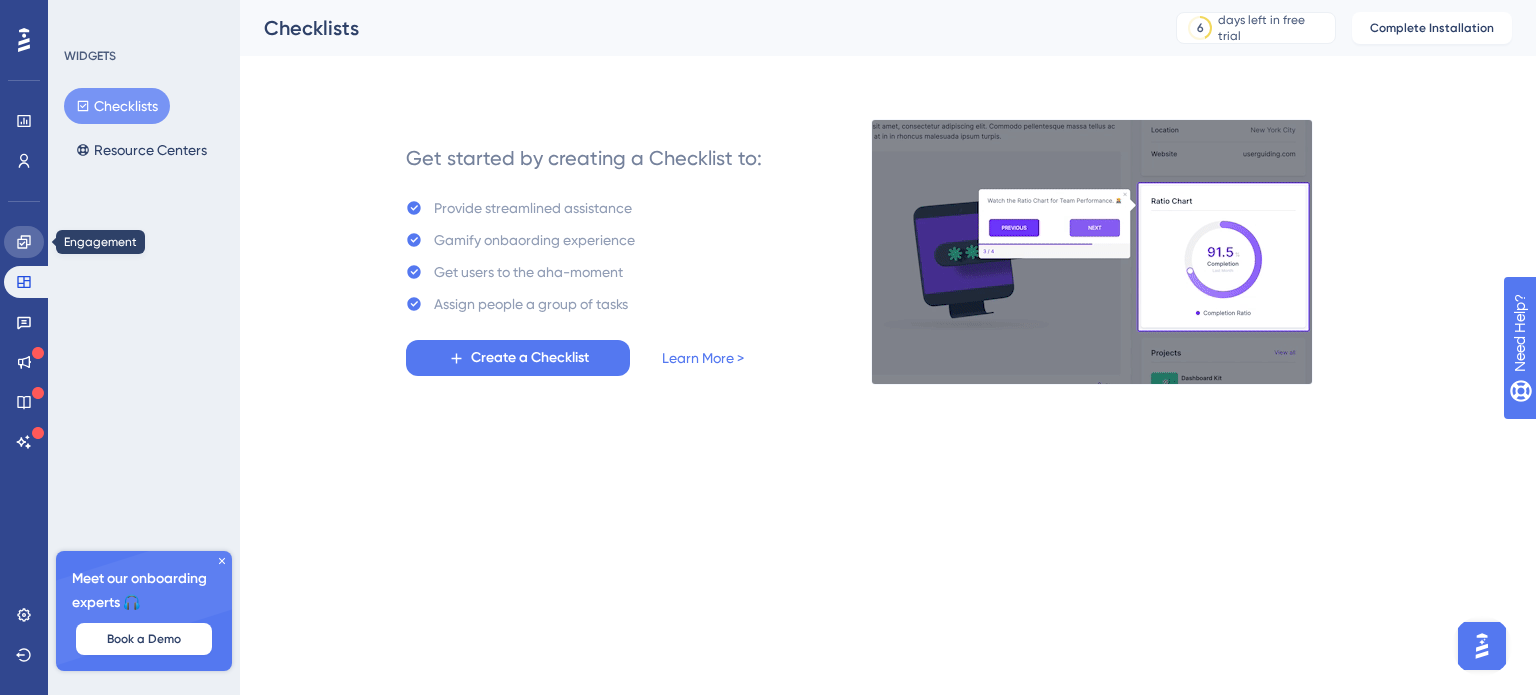 click 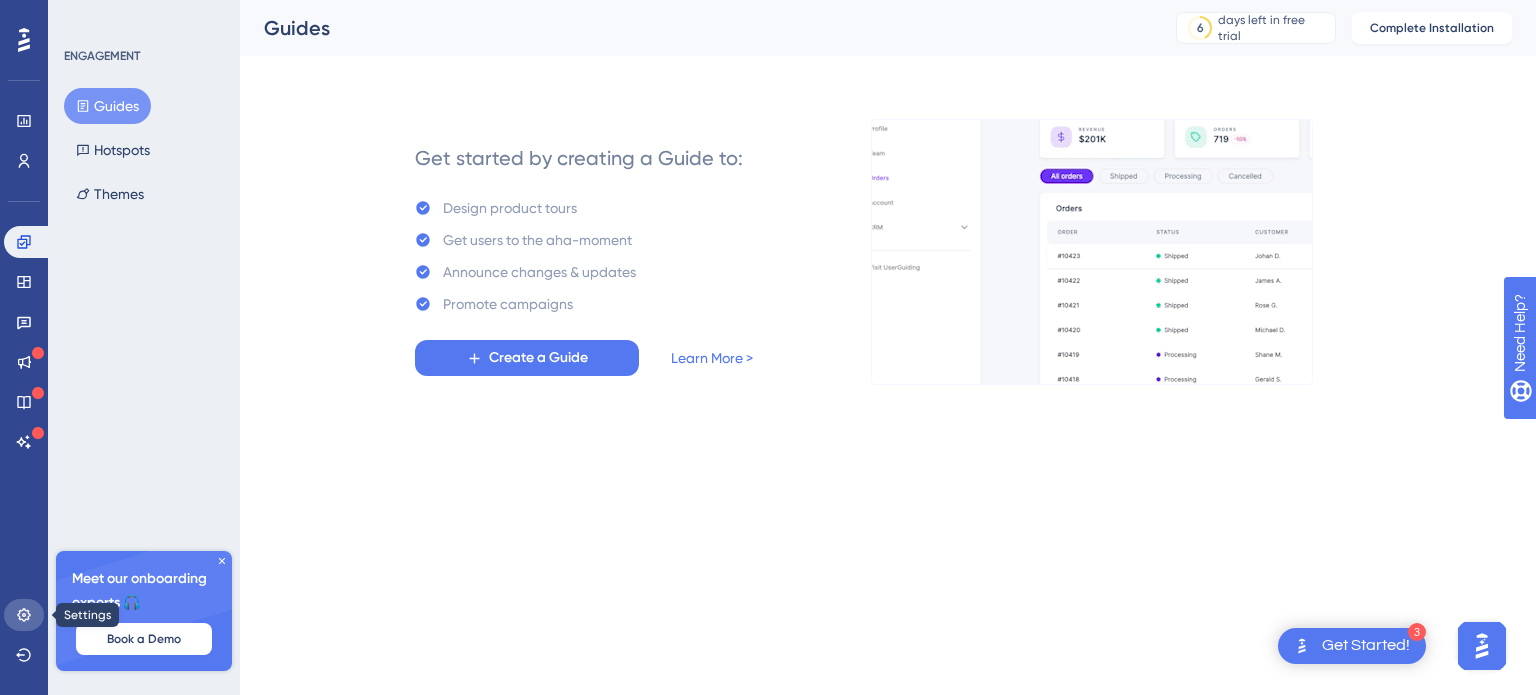 click at bounding box center (24, 615) 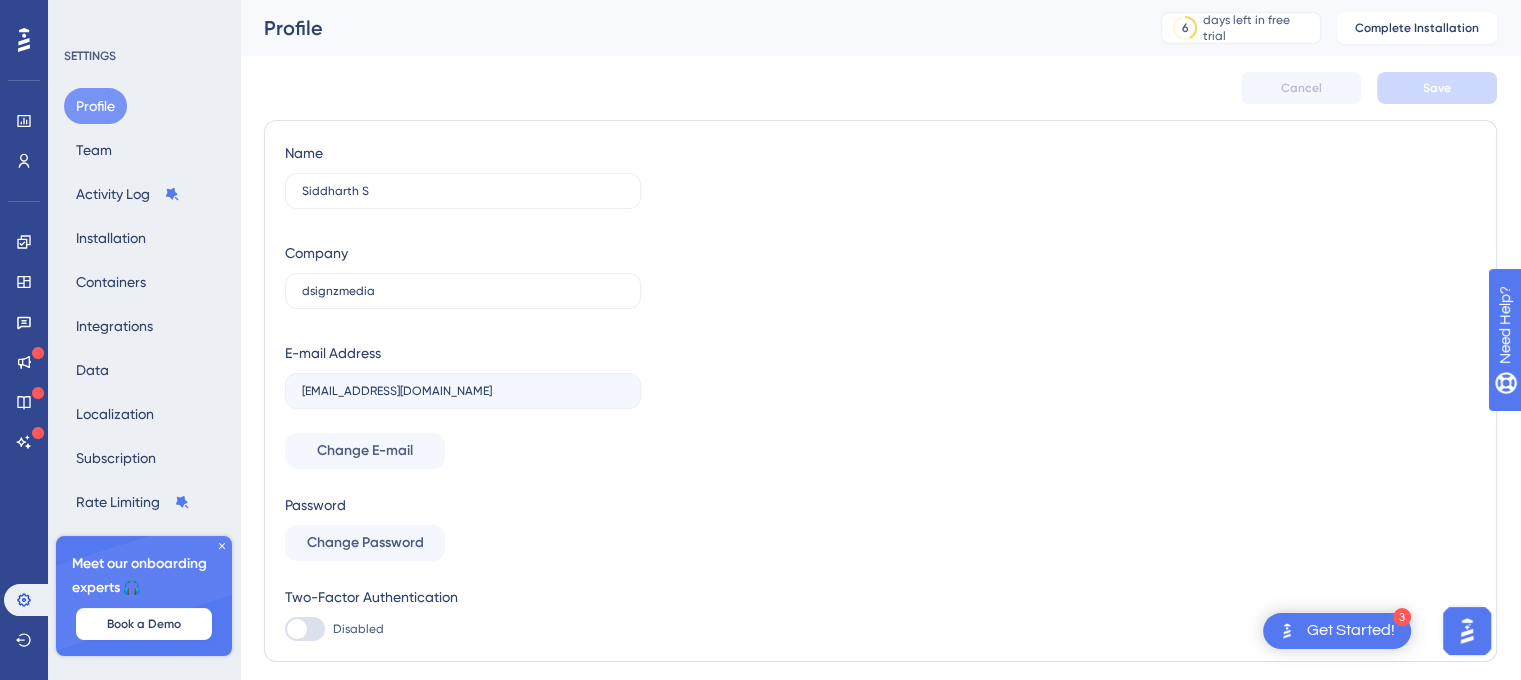 click 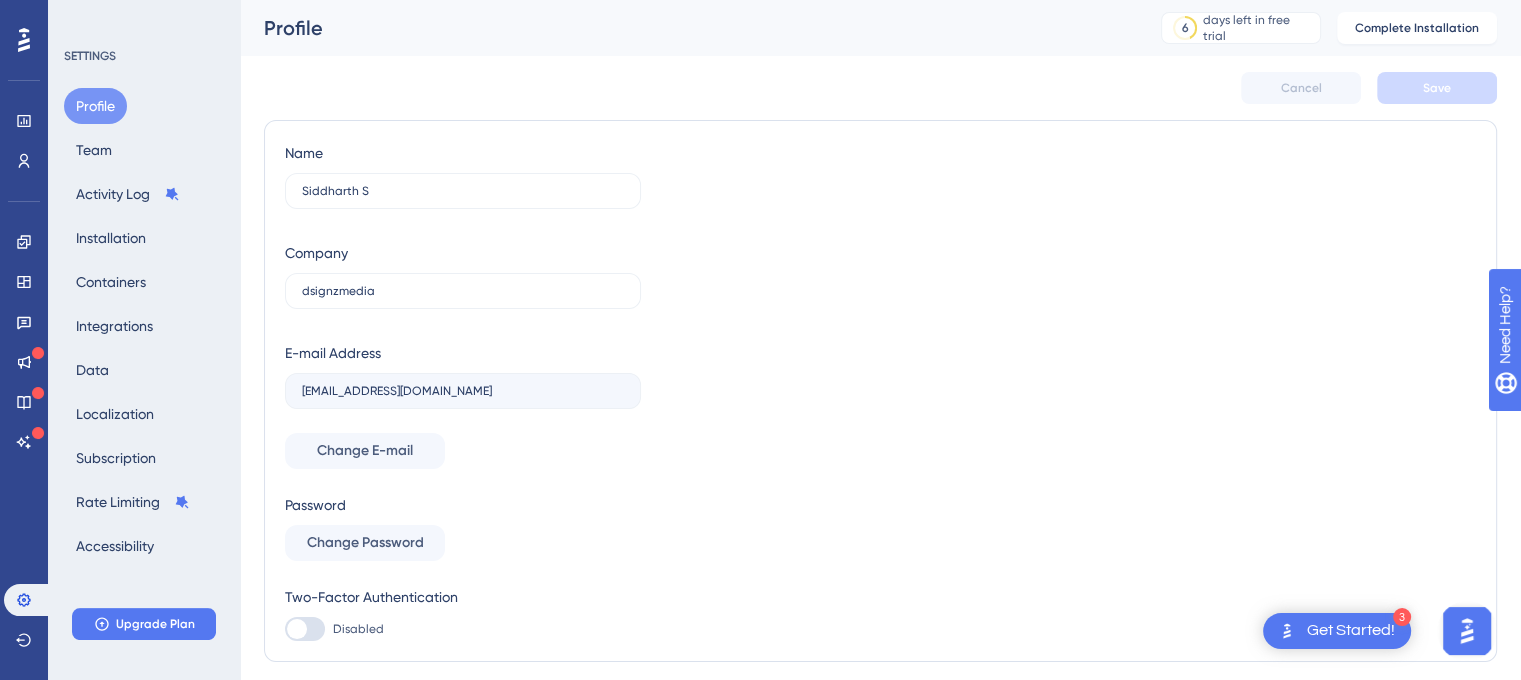click on "Profile Team Activity Log Installation Containers Integrations Data Localization Subscription Rate Limiting Accessibility" at bounding box center (145, 326) 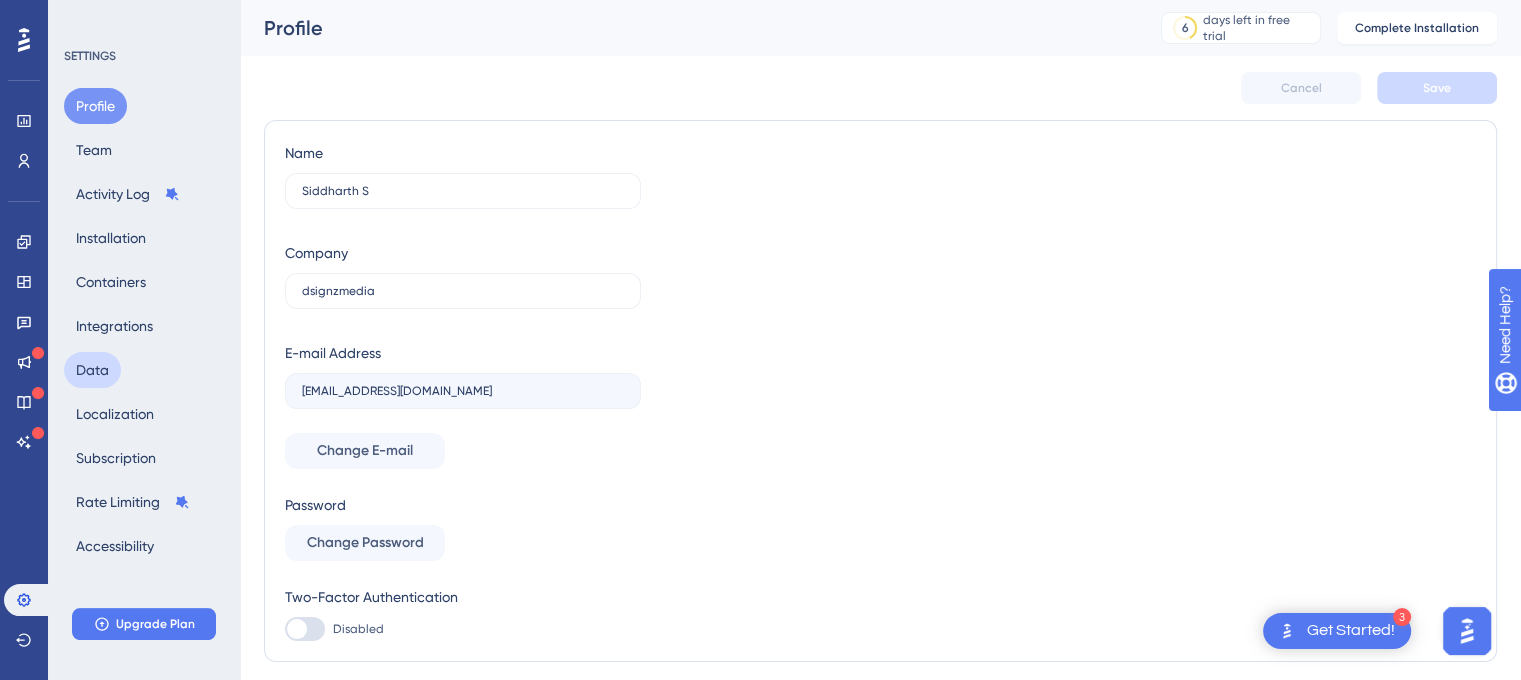click on "Data" at bounding box center [92, 370] 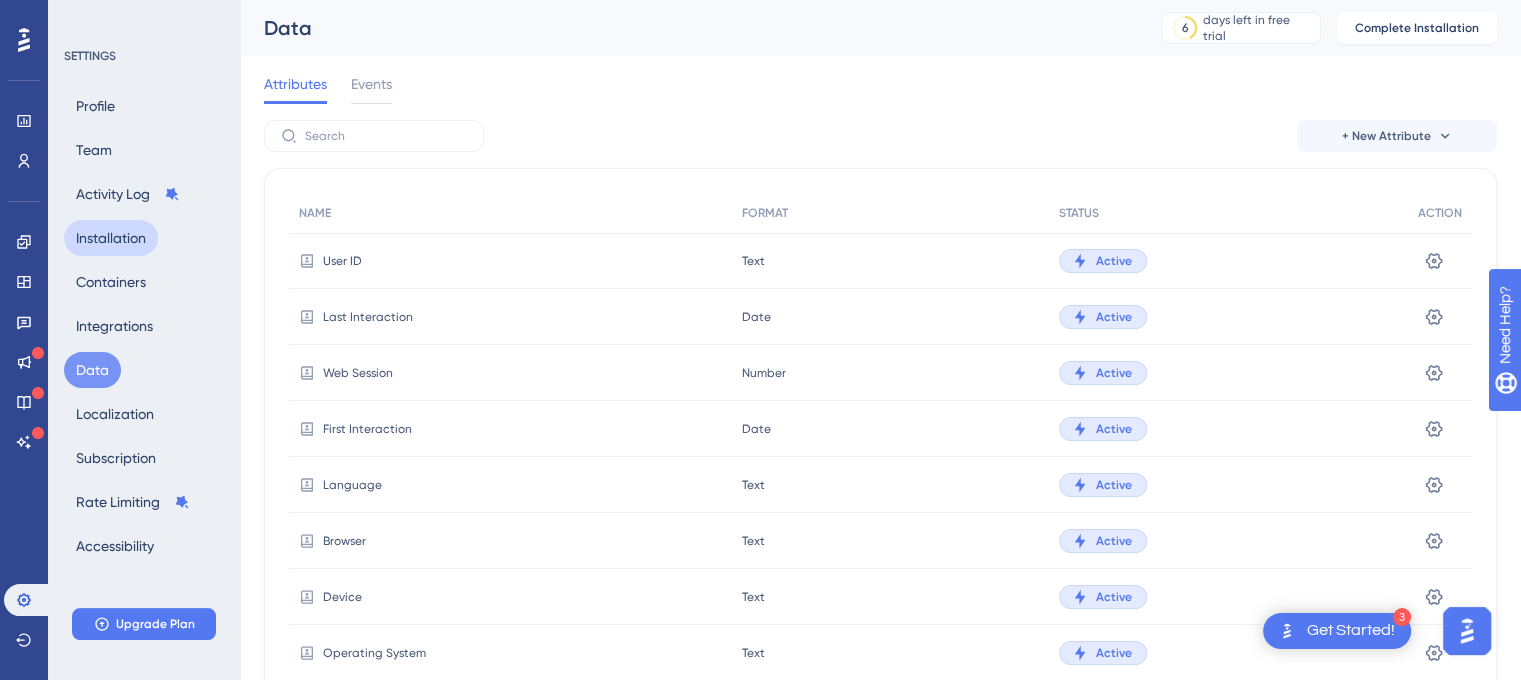 click on "Installation" at bounding box center (111, 238) 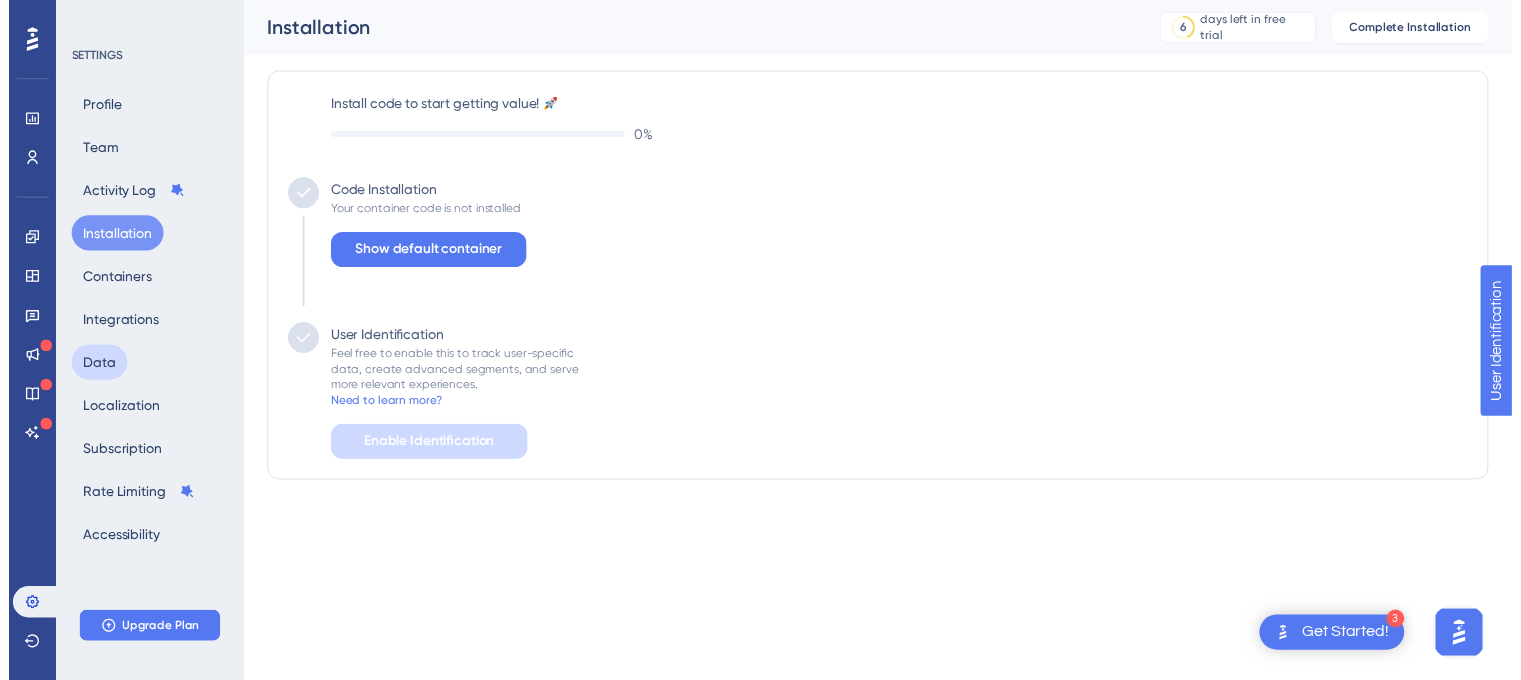scroll, scrollTop: 0, scrollLeft: 0, axis: both 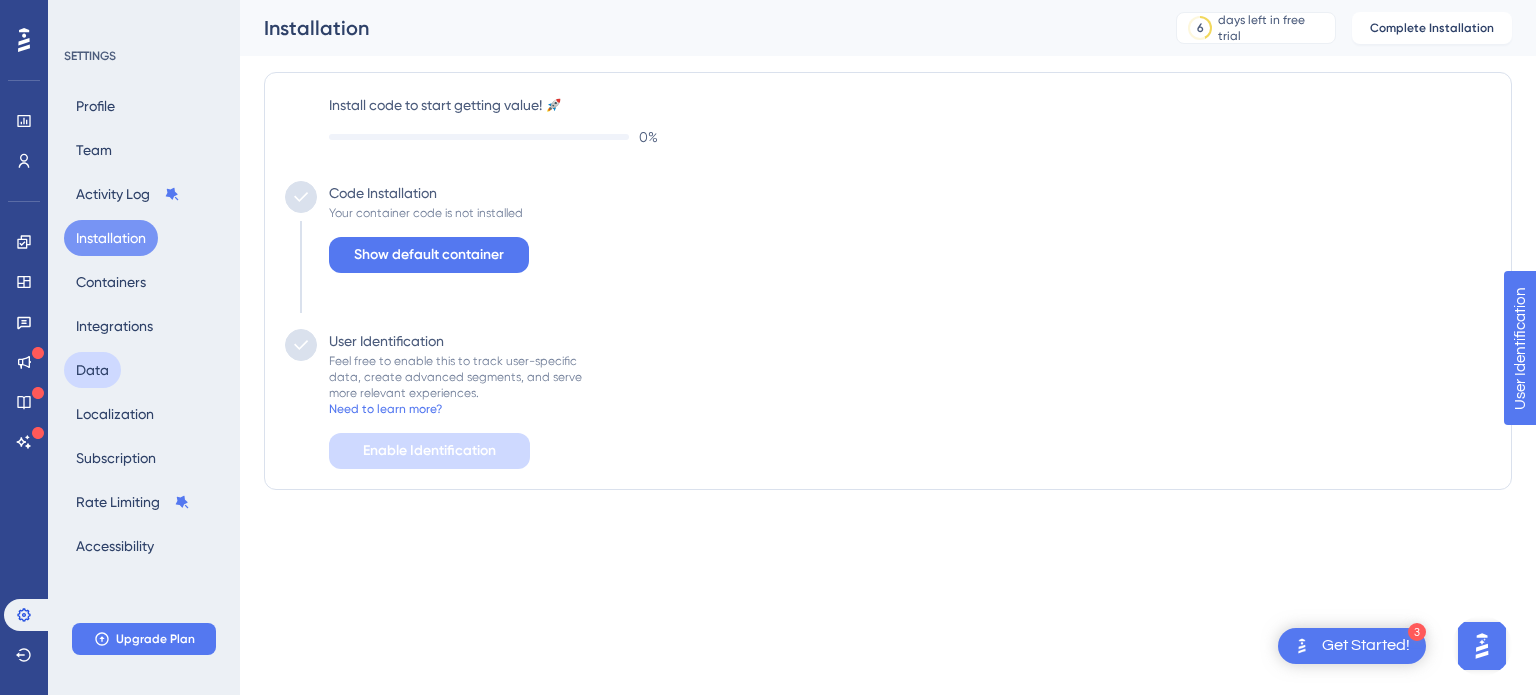 click on "Data" at bounding box center [92, 370] 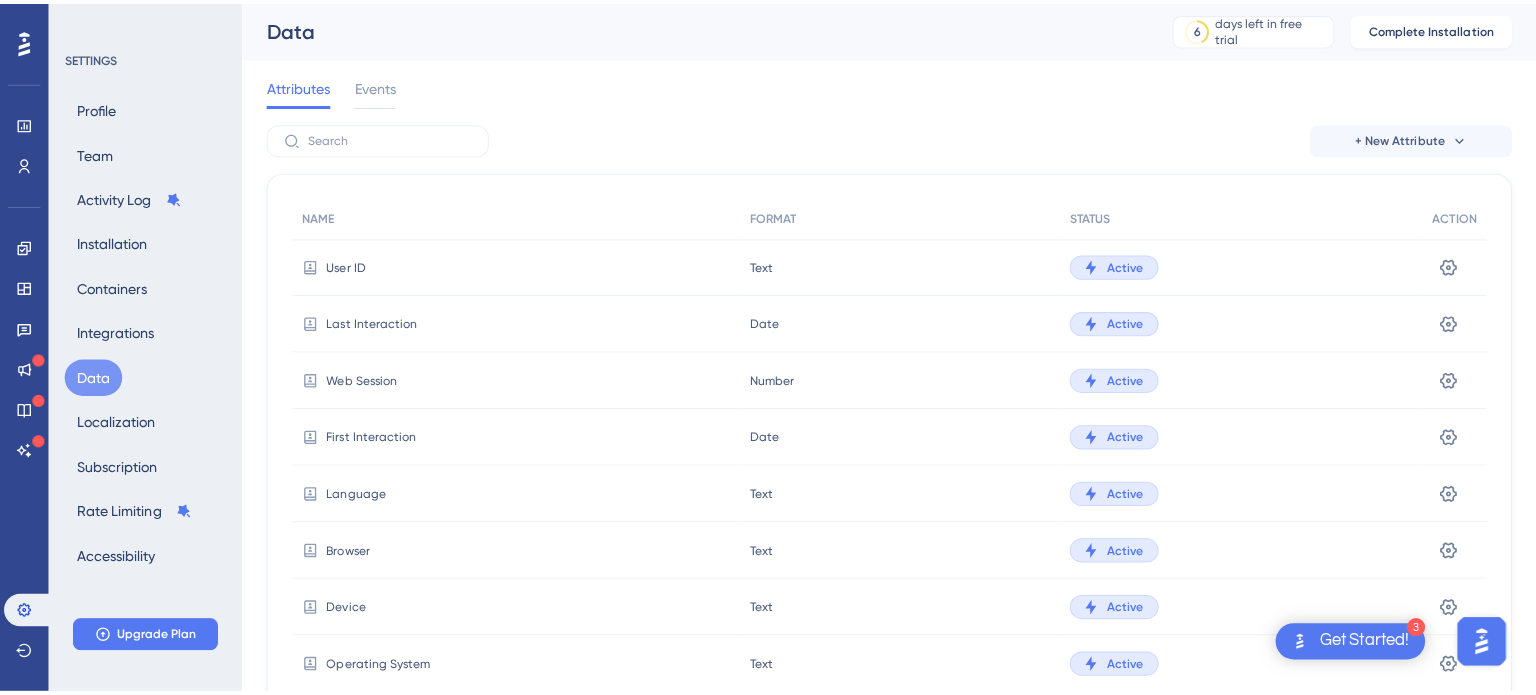 scroll, scrollTop: 0, scrollLeft: 0, axis: both 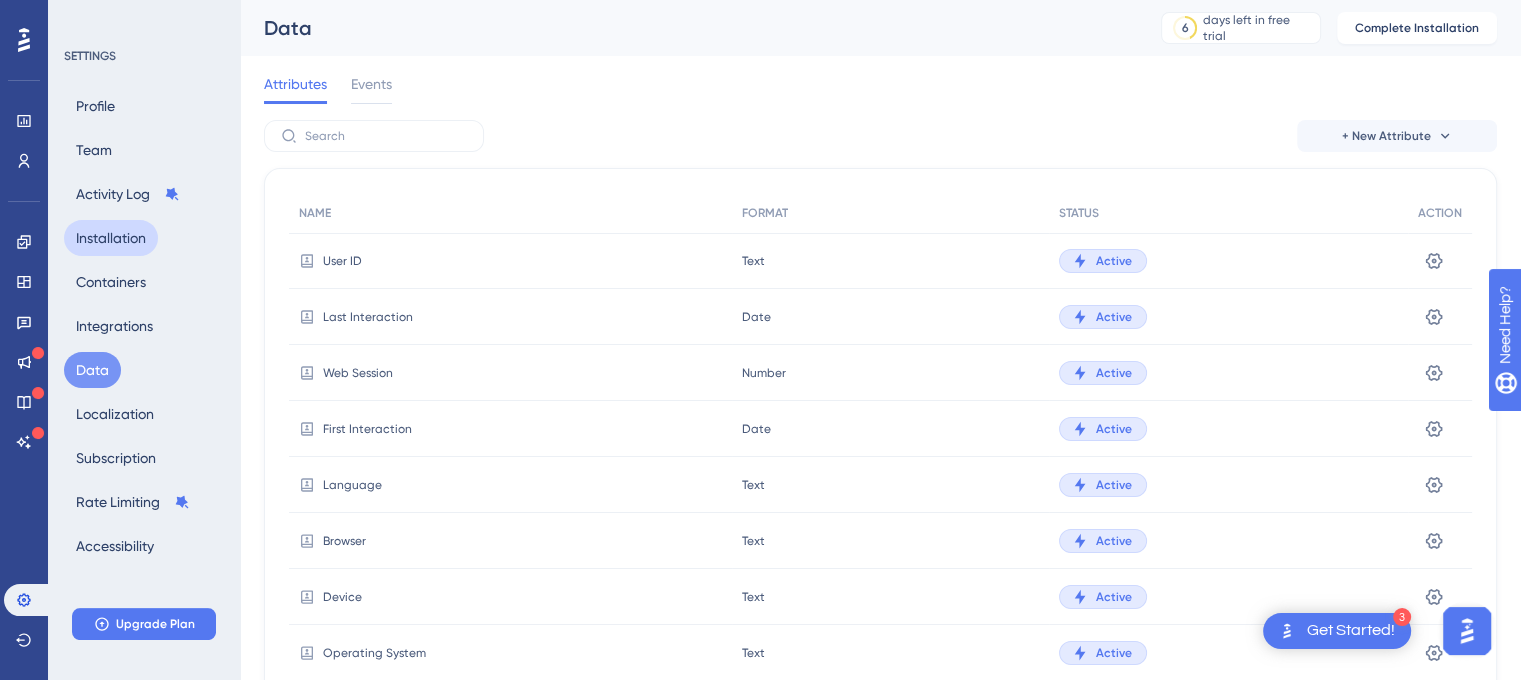 click on "Installation" at bounding box center (111, 238) 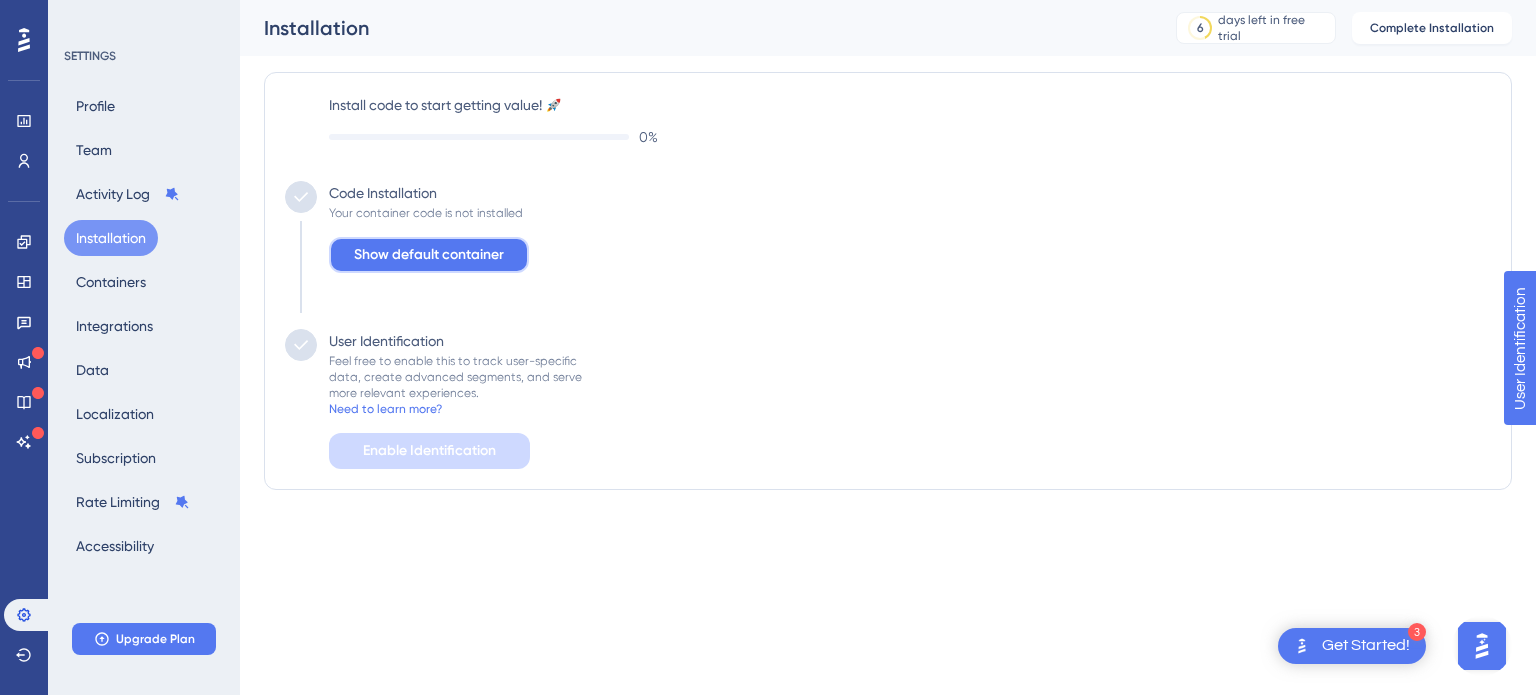 scroll, scrollTop: 0, scrollLeft: 0, axis: both 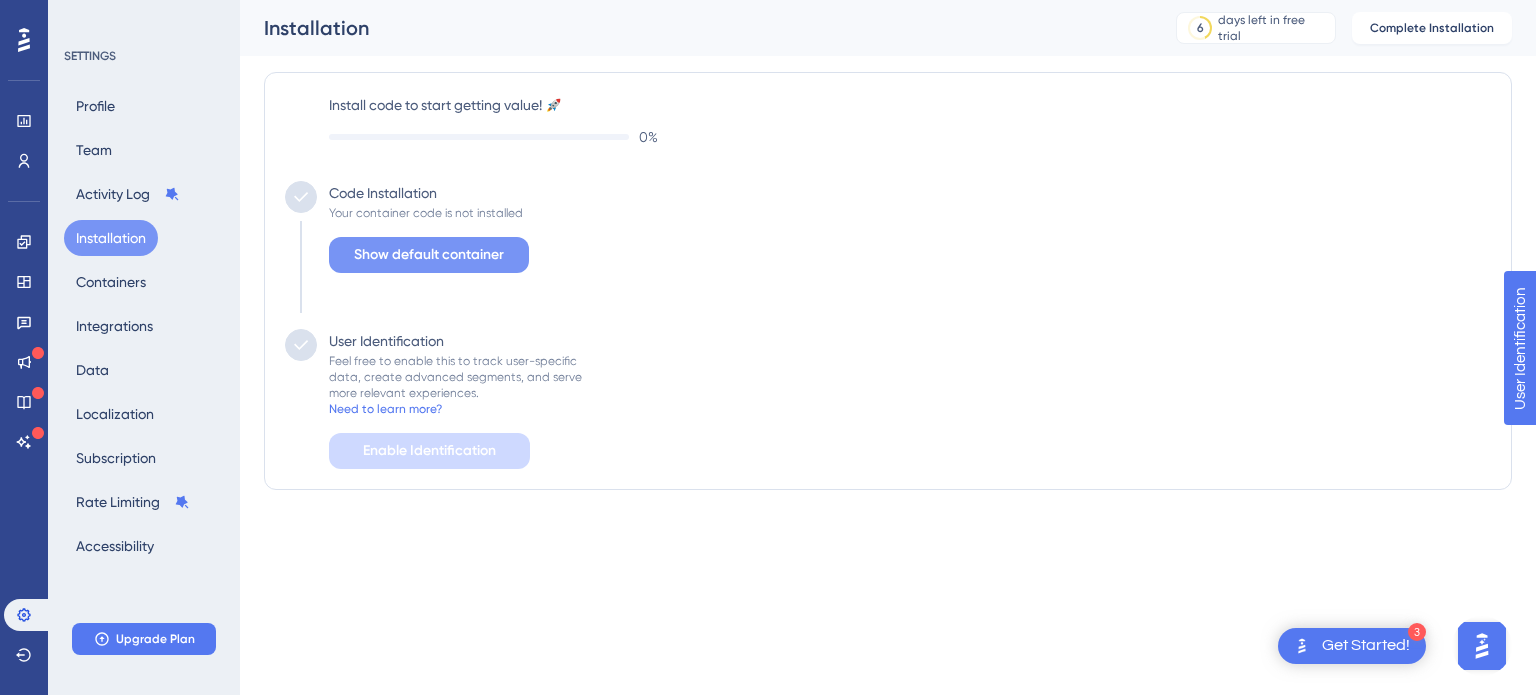 click on "Show default container" at bounding box center [429, 255] 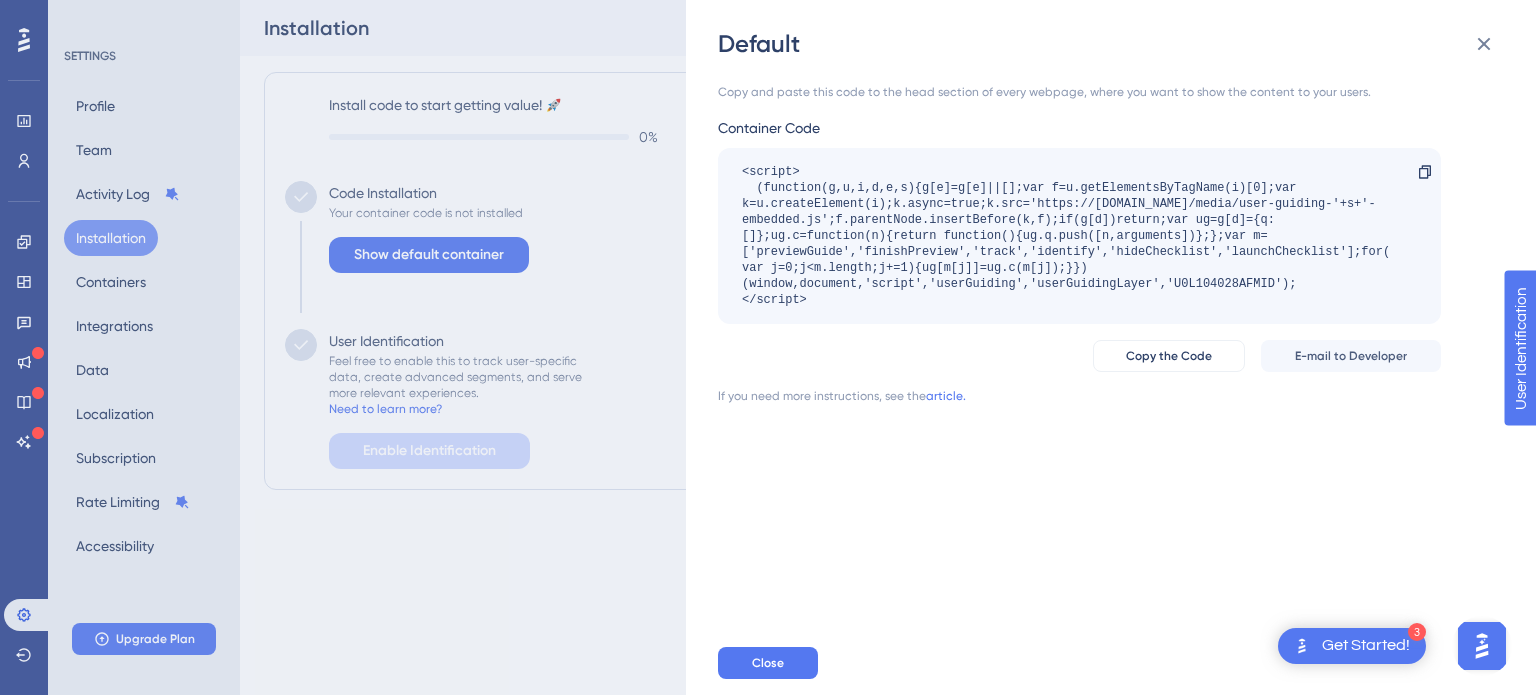 drag, startPoint x: 833, startPoint y: 305, endPoint x: 735, endPoint y: 172, distance: 165.20593 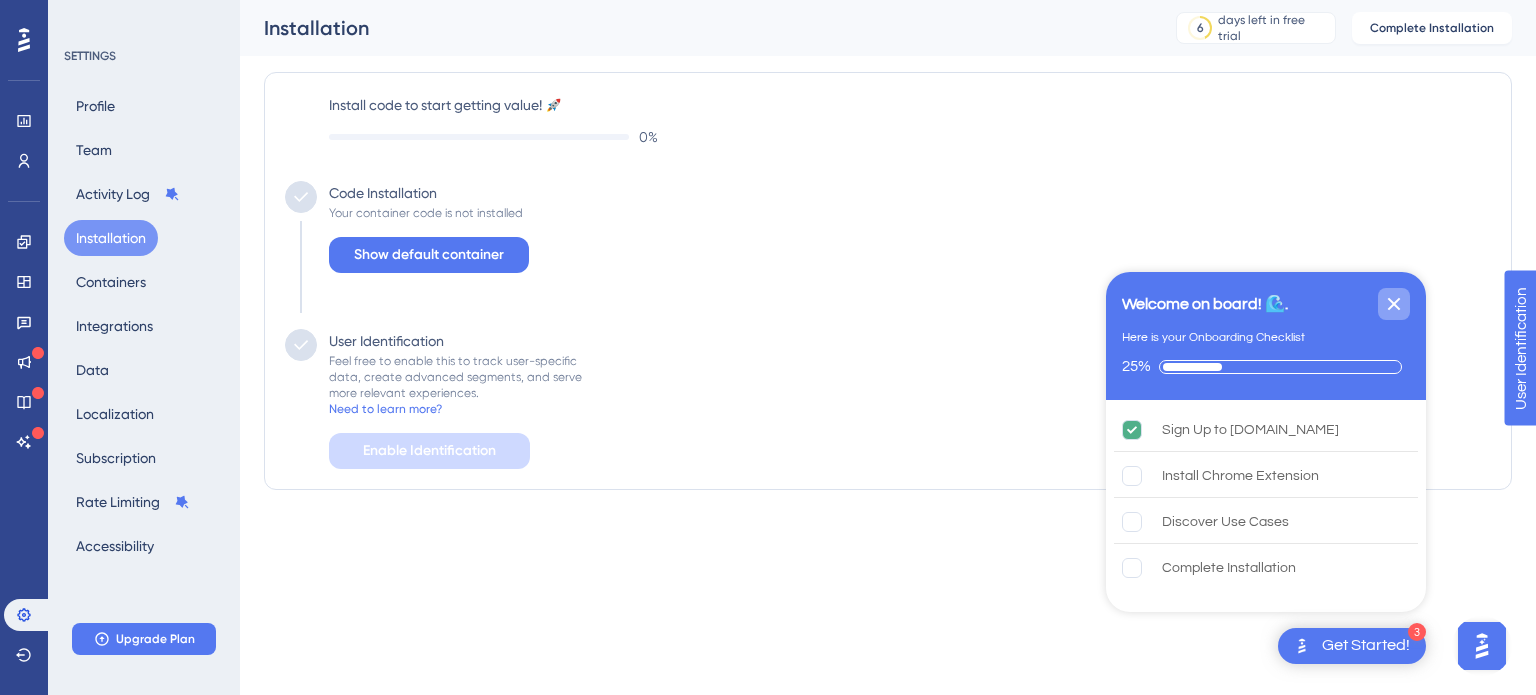 click 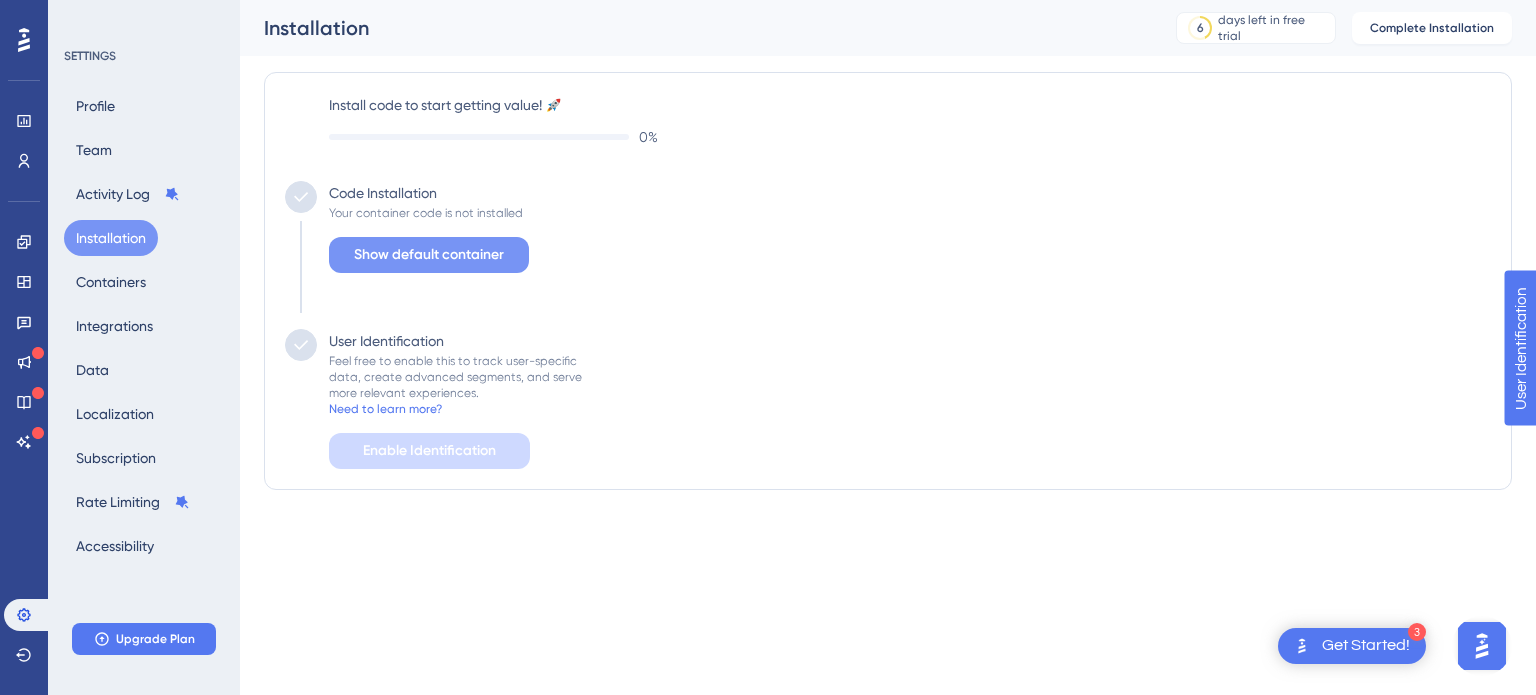 click on "Show default container" at bounding box center [429, 255] 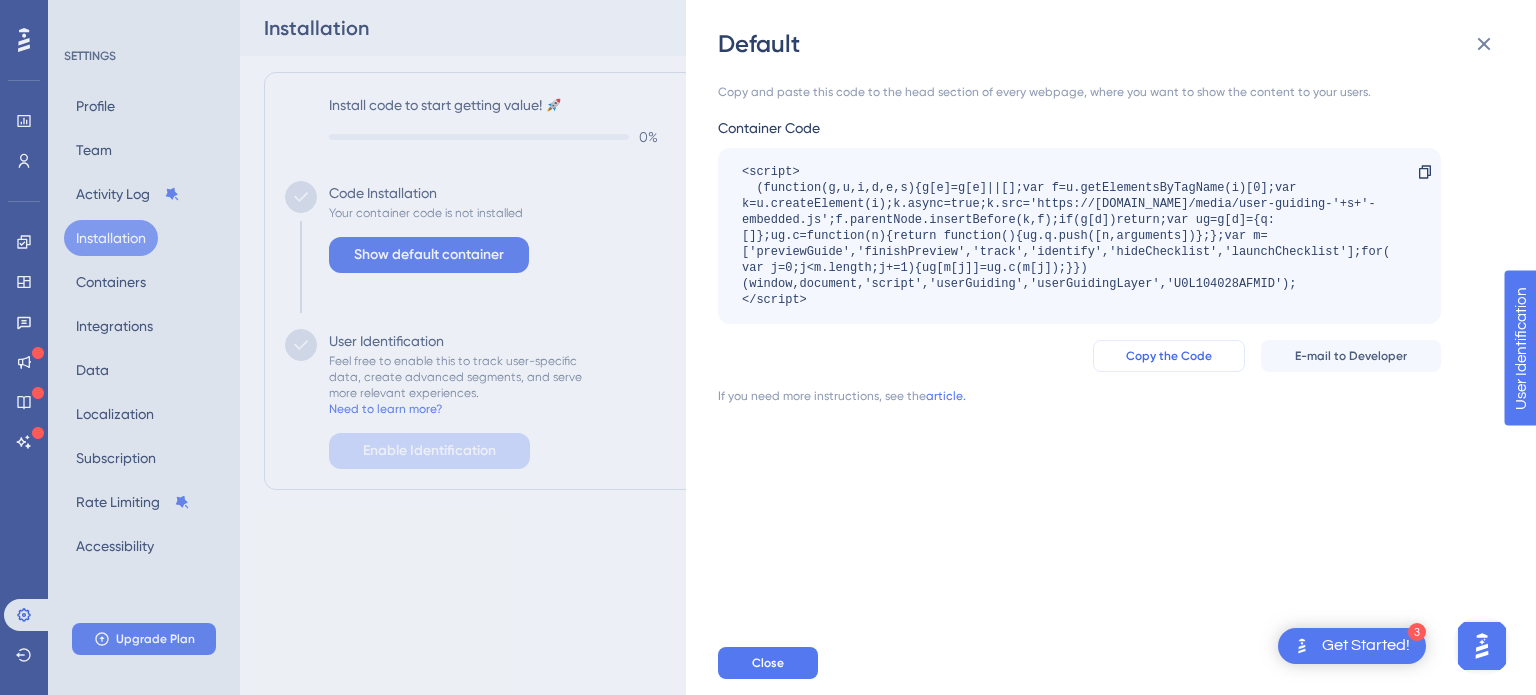 click on "Copy the Code" at bounding box center [1169, 356] 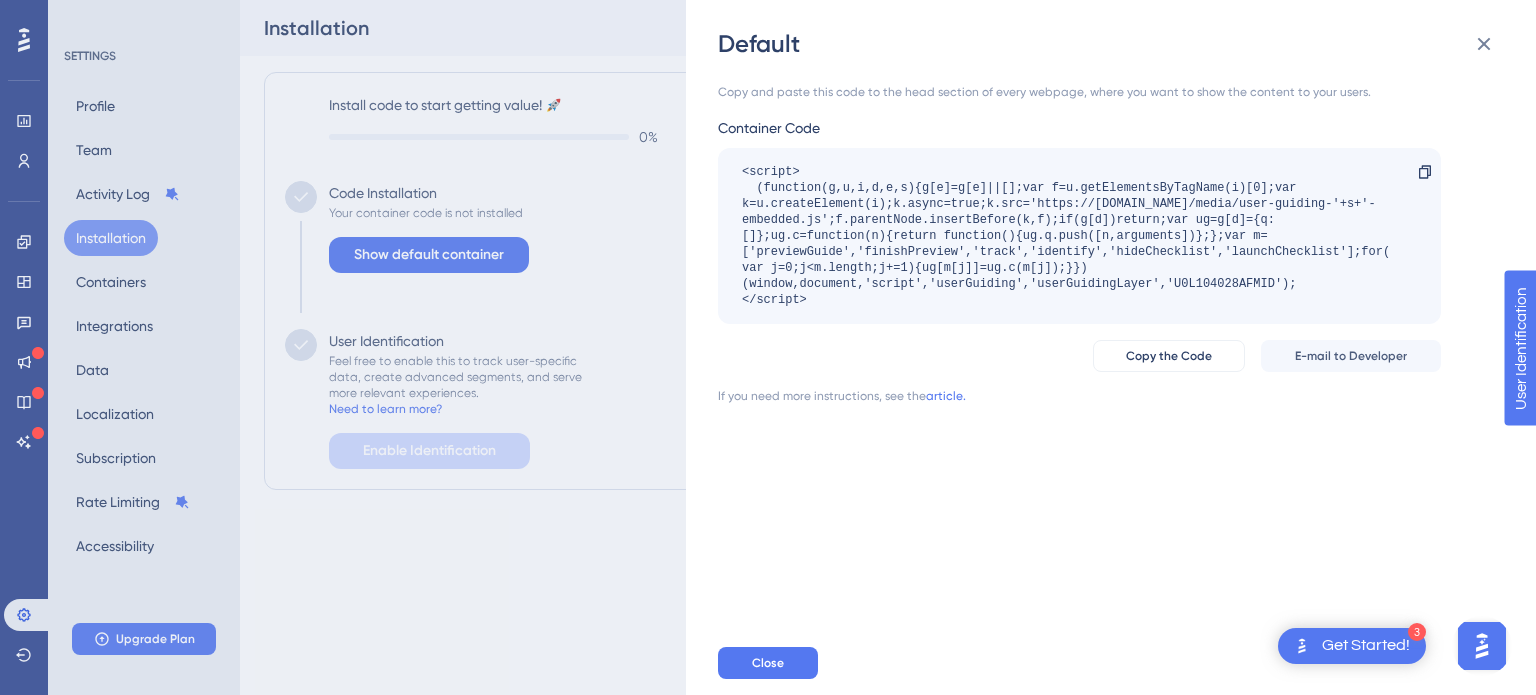 click on "3 Get Started!" at bounding box center (1352, 646) 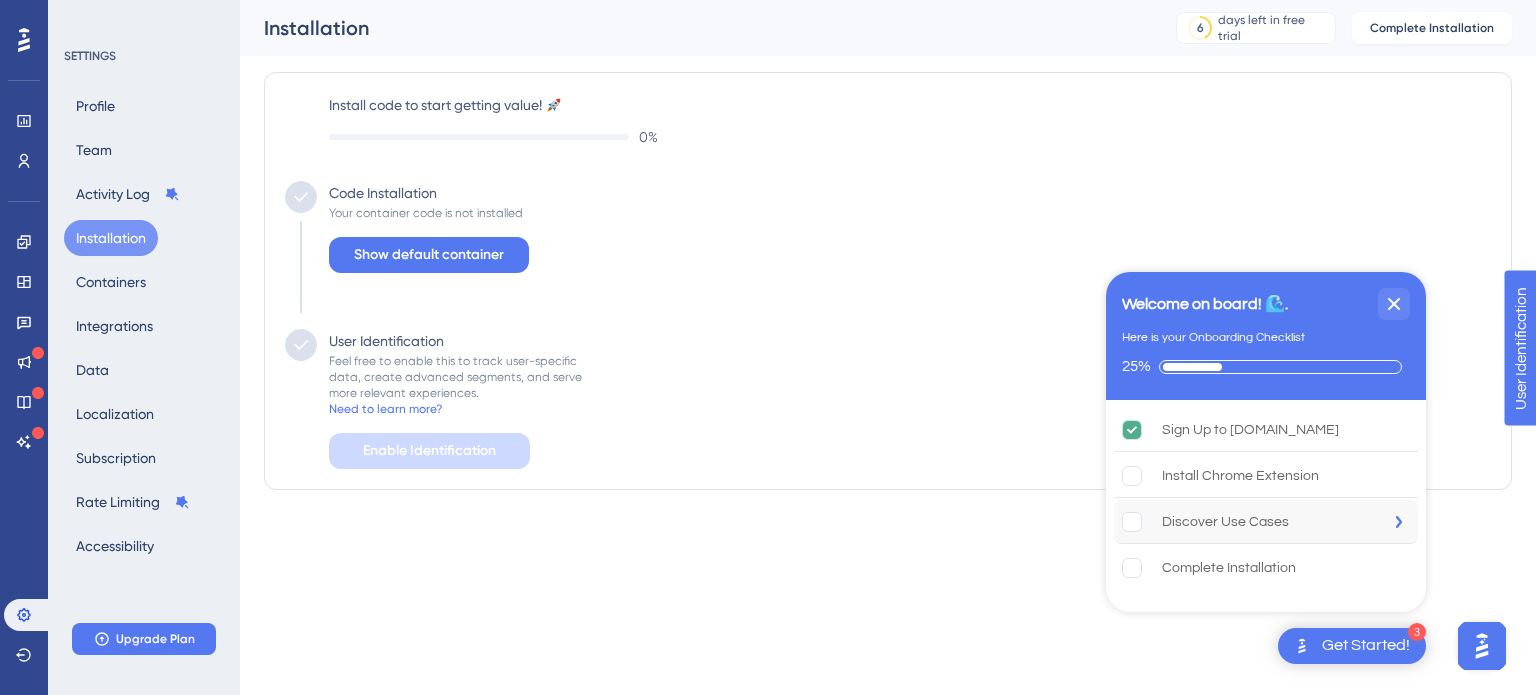 click on "Discover Use Cases" at bounding box center [1225, 522] 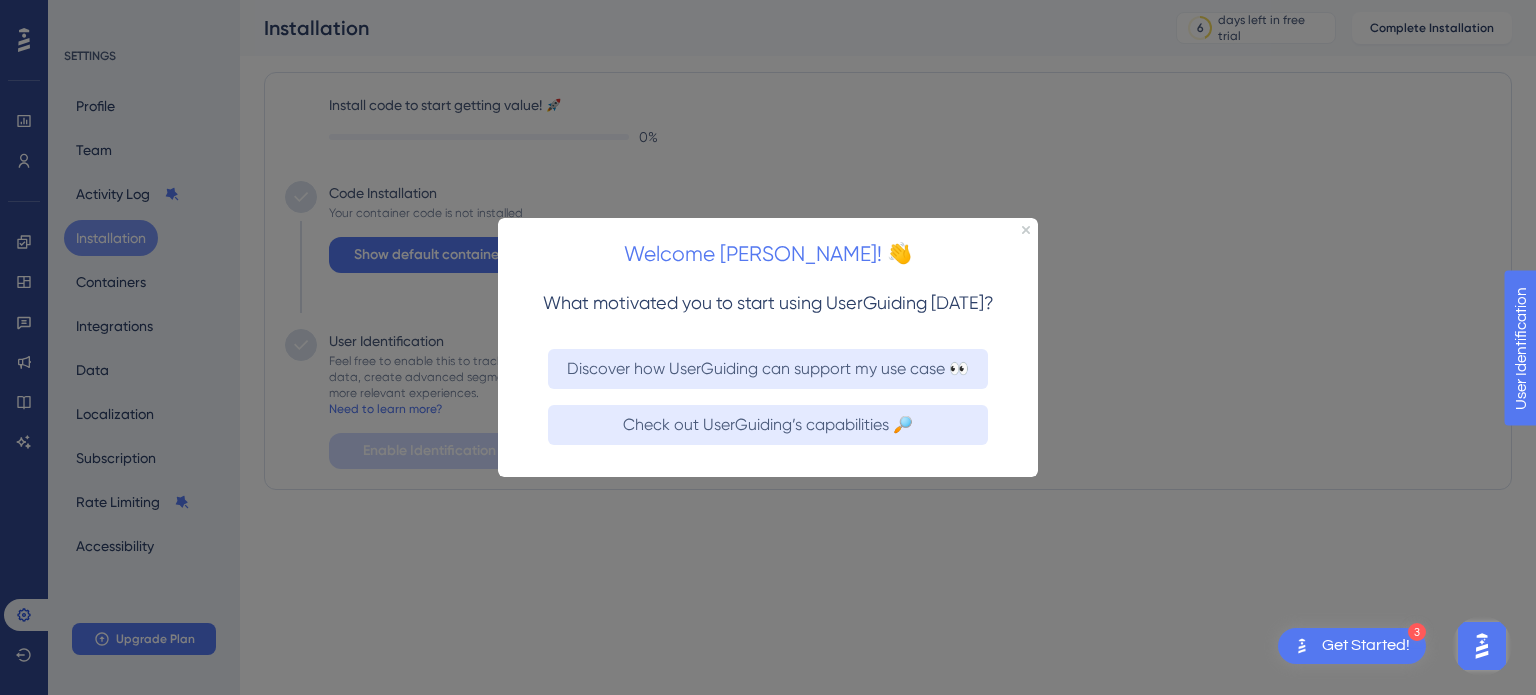 scroll, scrollTop: 0, scrollLeft: 0, axis: both 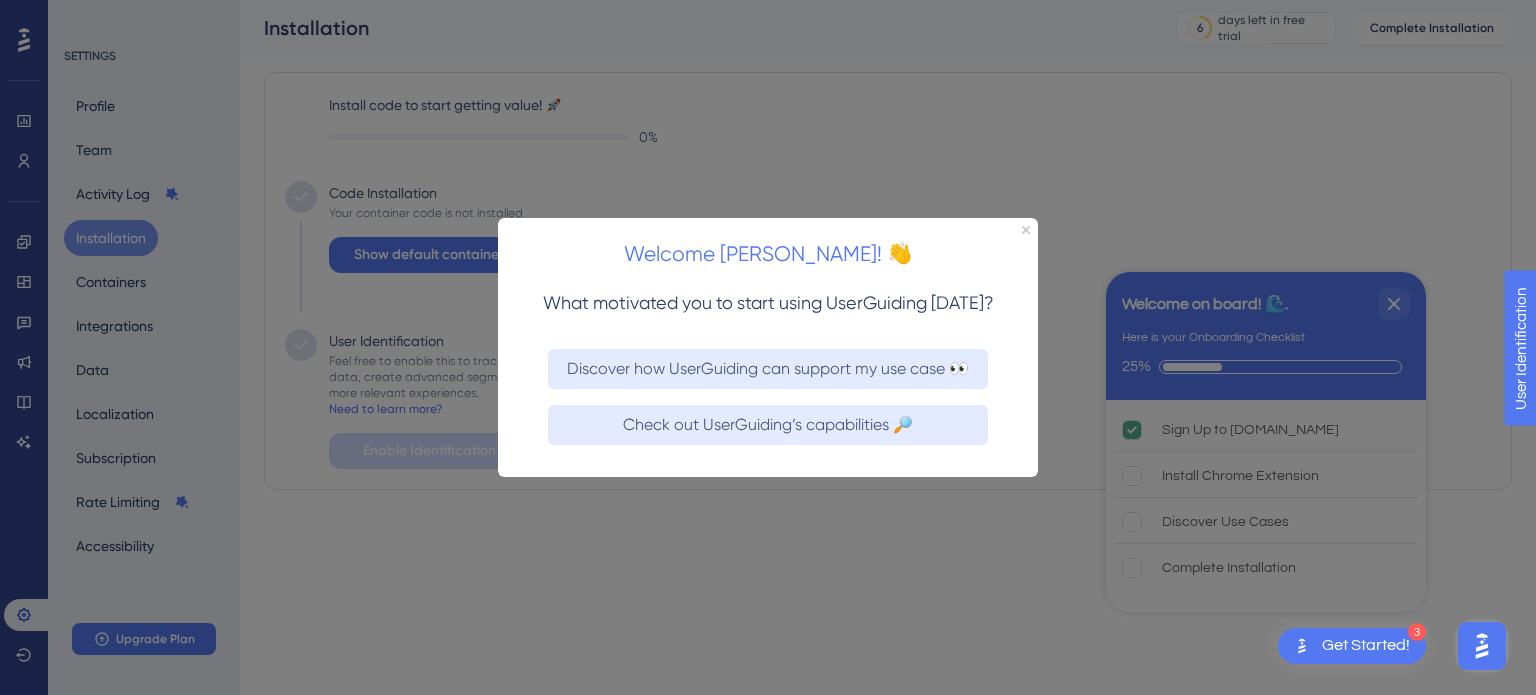 click at bounding box center [768, 347] 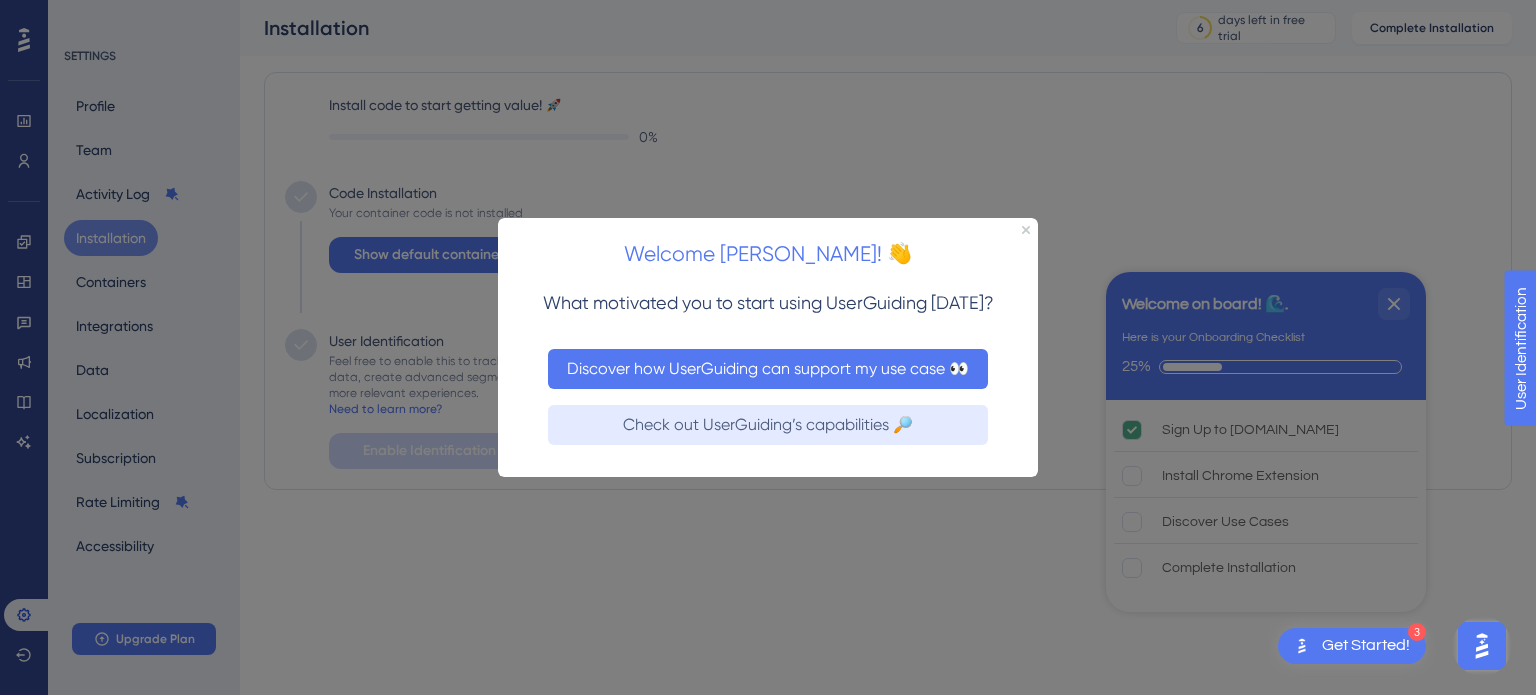 click on "Discover how UserGuiding can support my use case 👀" at bounding box center [768, 368] 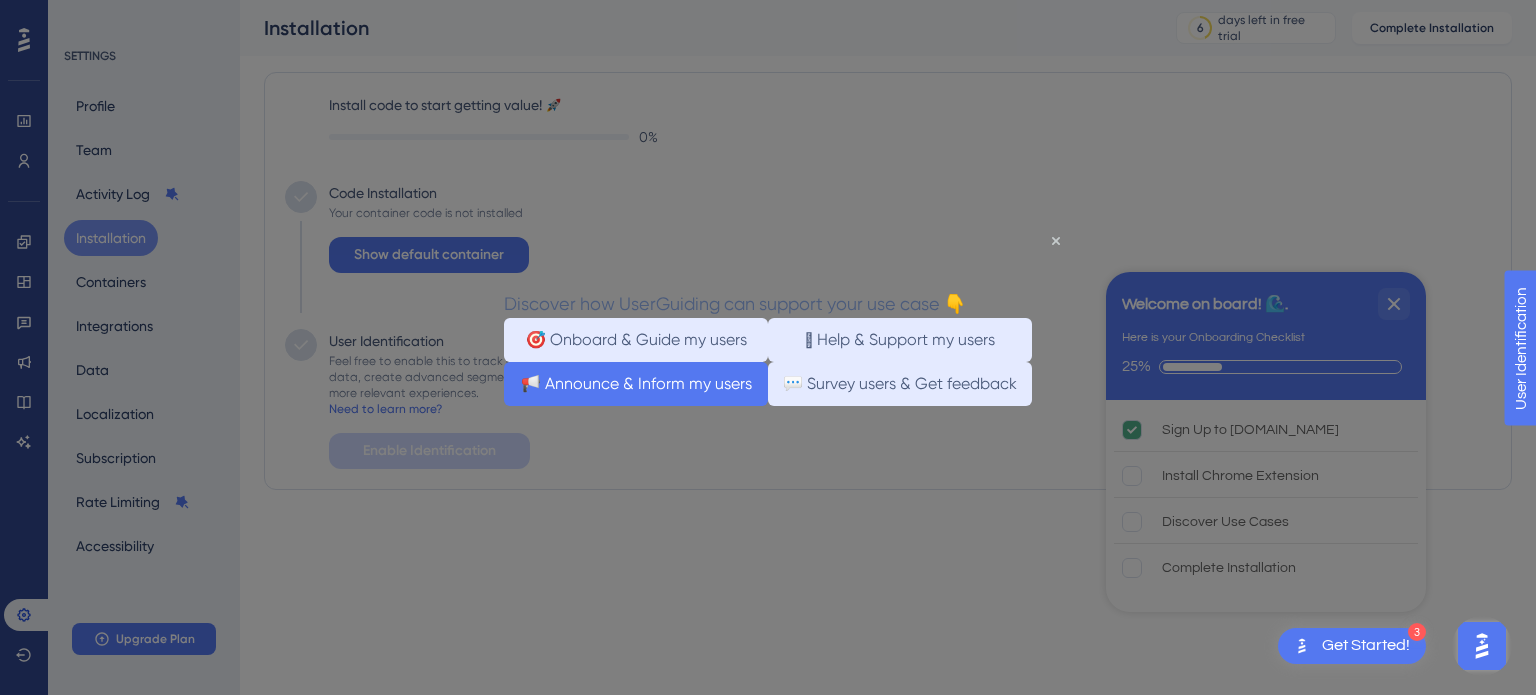 click on "📢 Announce & Inform my users" at bounding box center [636, 383] 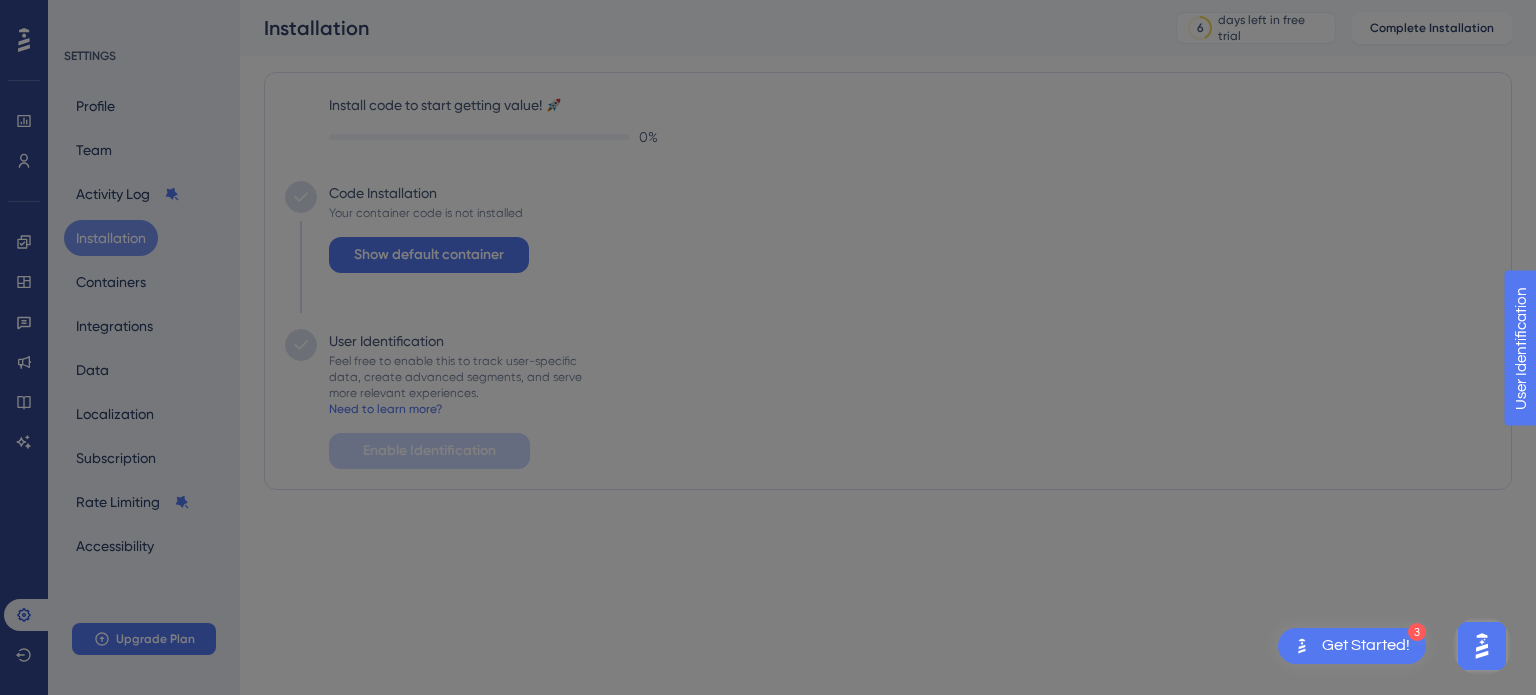 scroll, scrollTop: 0, scrollLeft: 0, axis: both 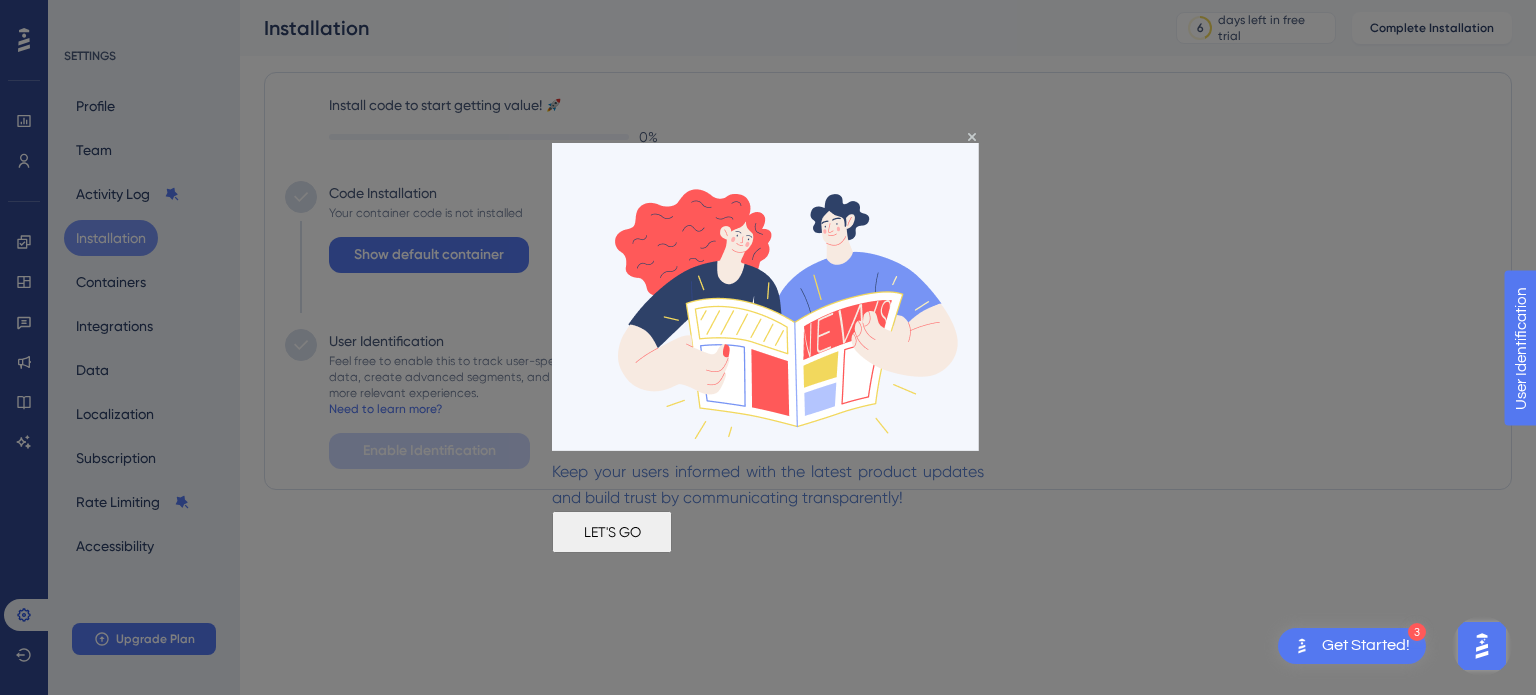 click on "LET'S GO" at bounding box center (612, 531) 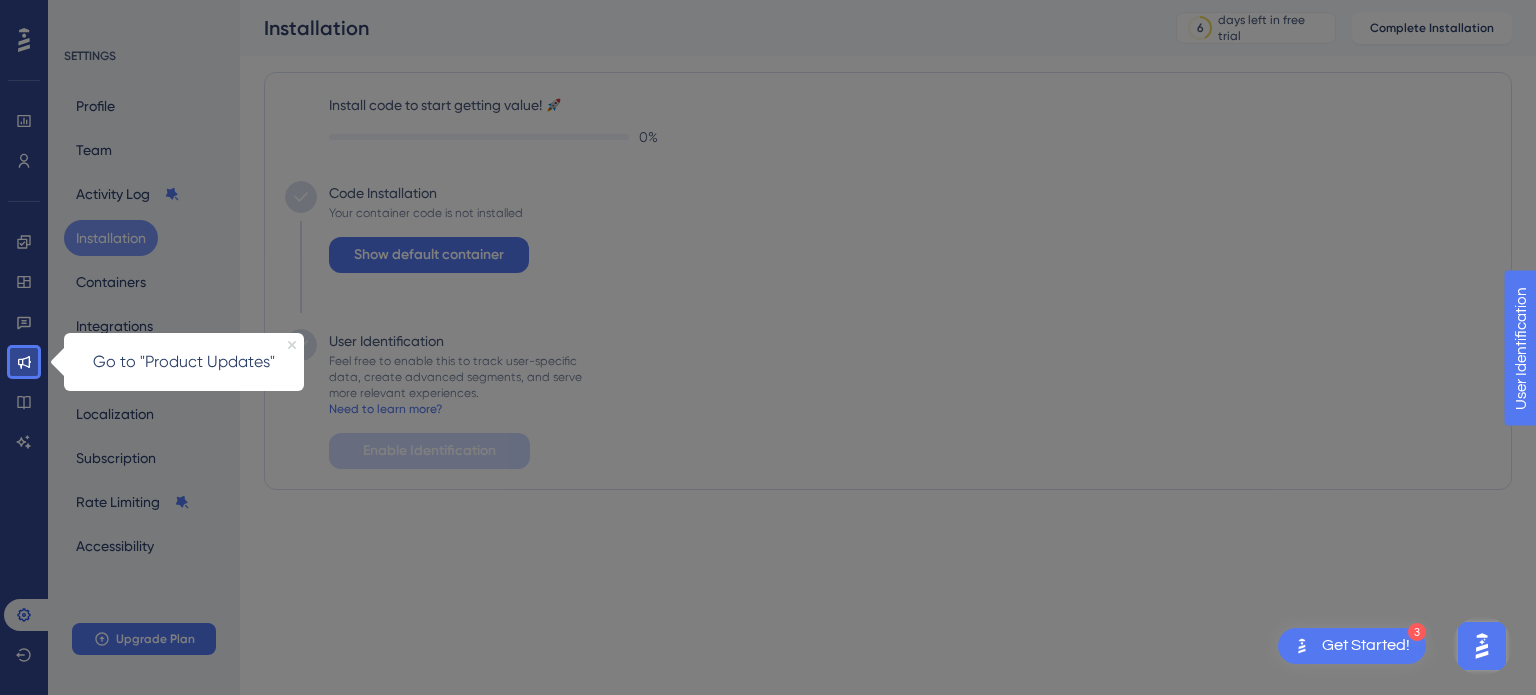 click 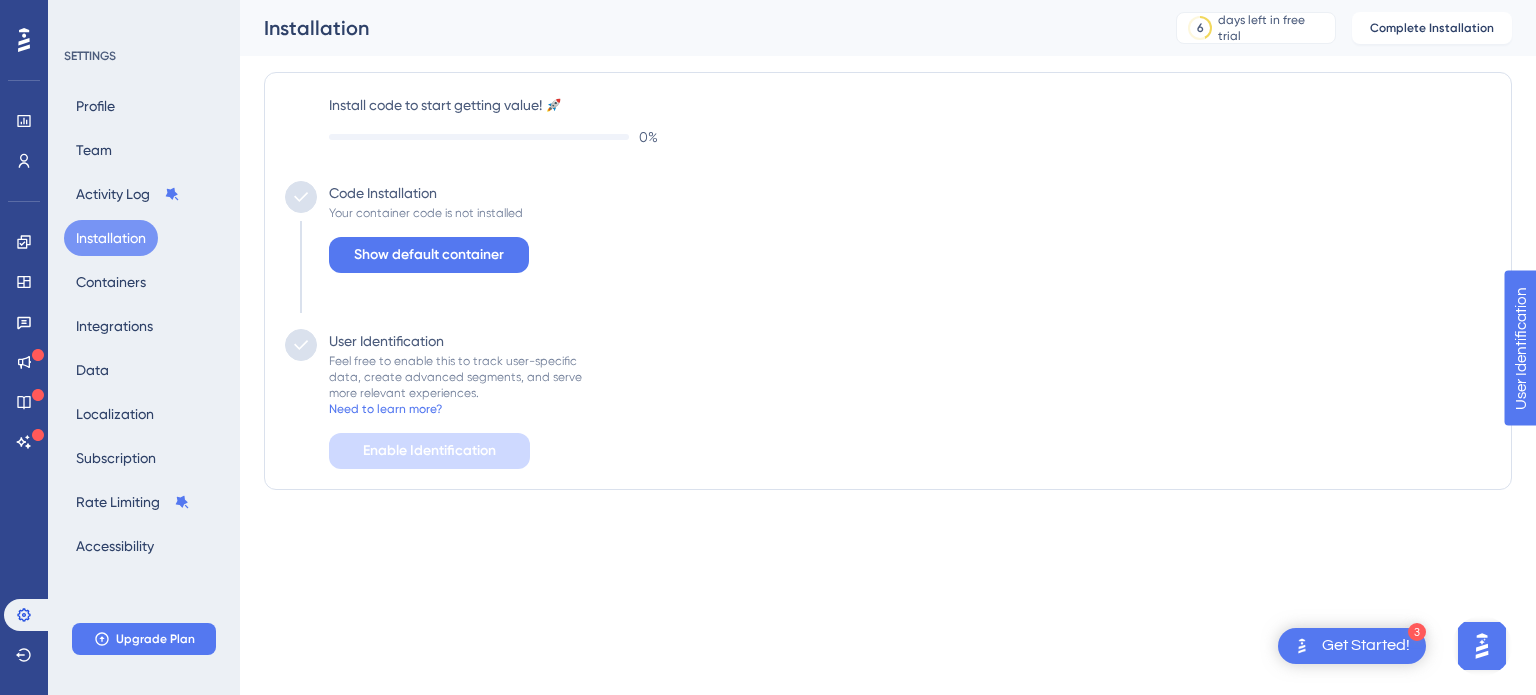 click on "3 Get Started!" at bounding box center (1352, 646) 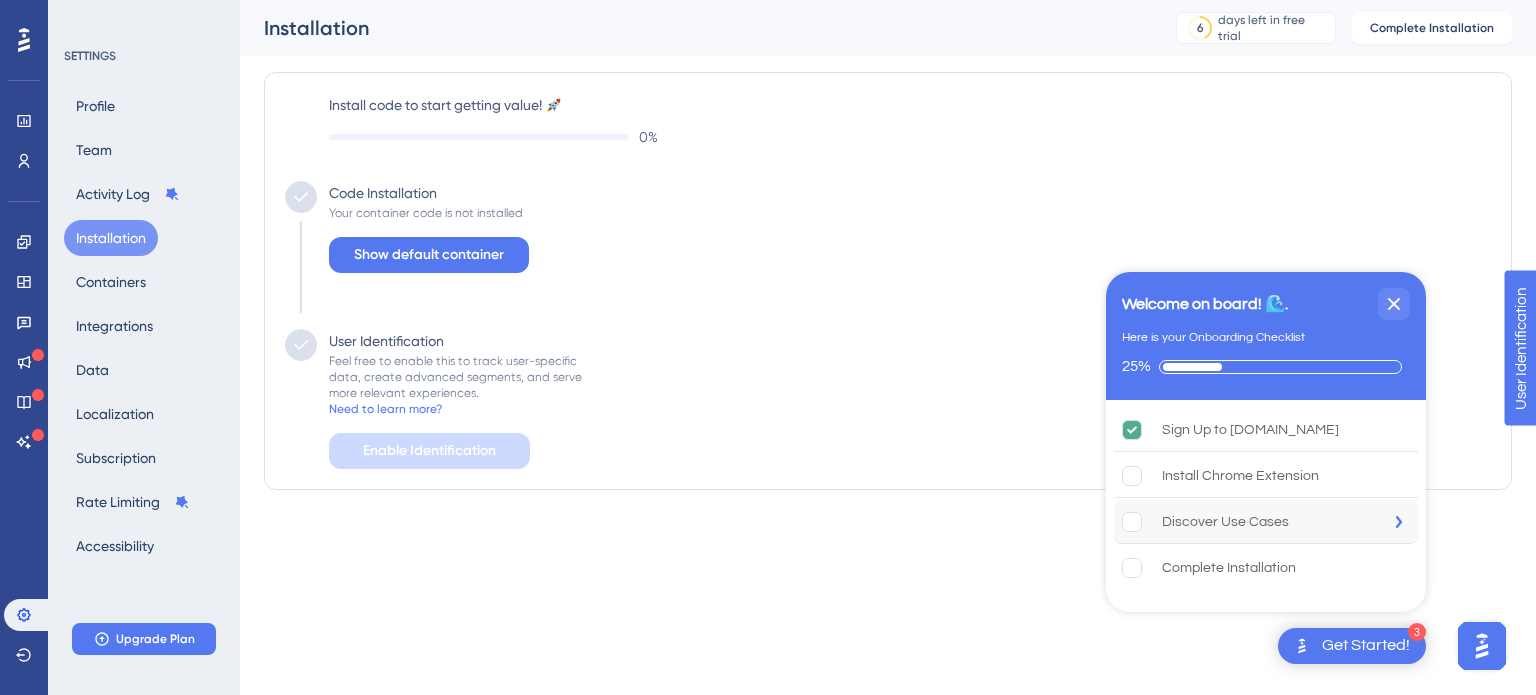 click 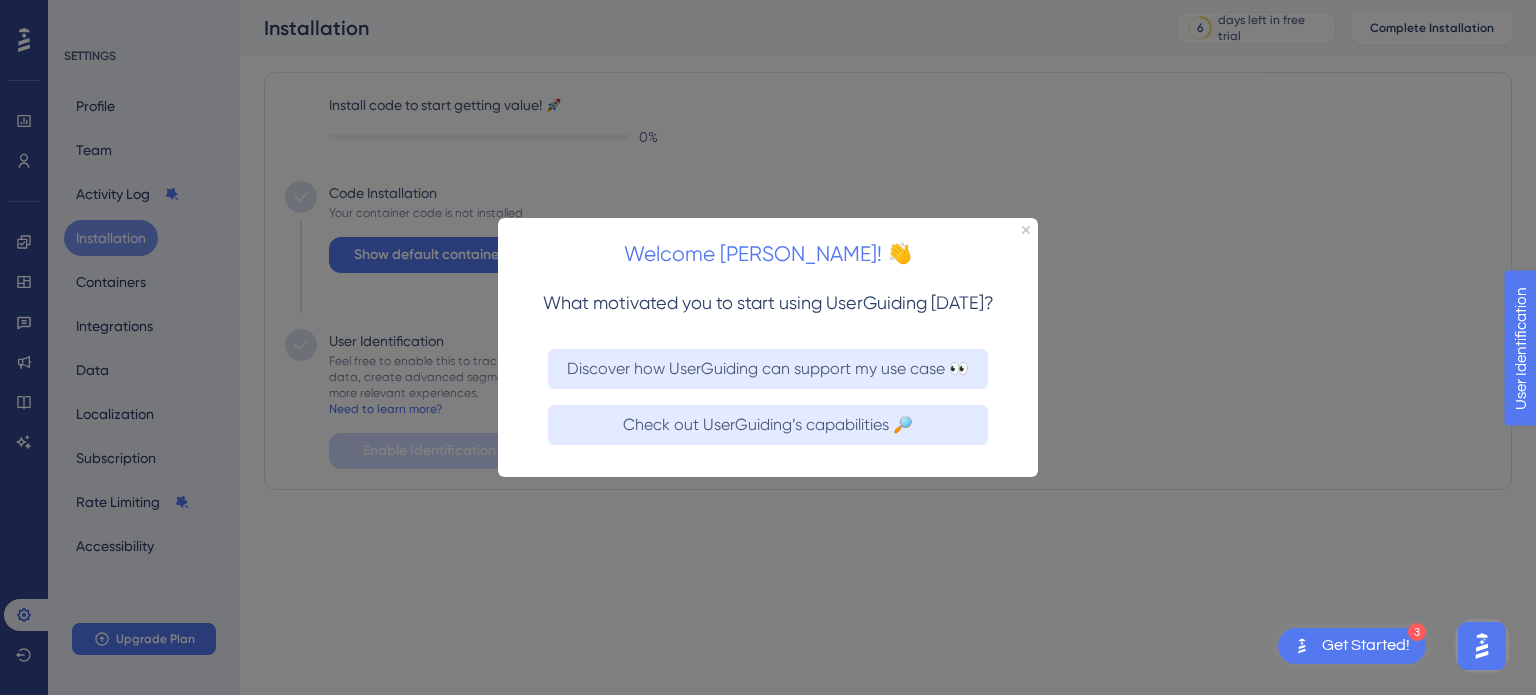 scroll, scrollTop: 0, scrollLeft: 0, axis: both 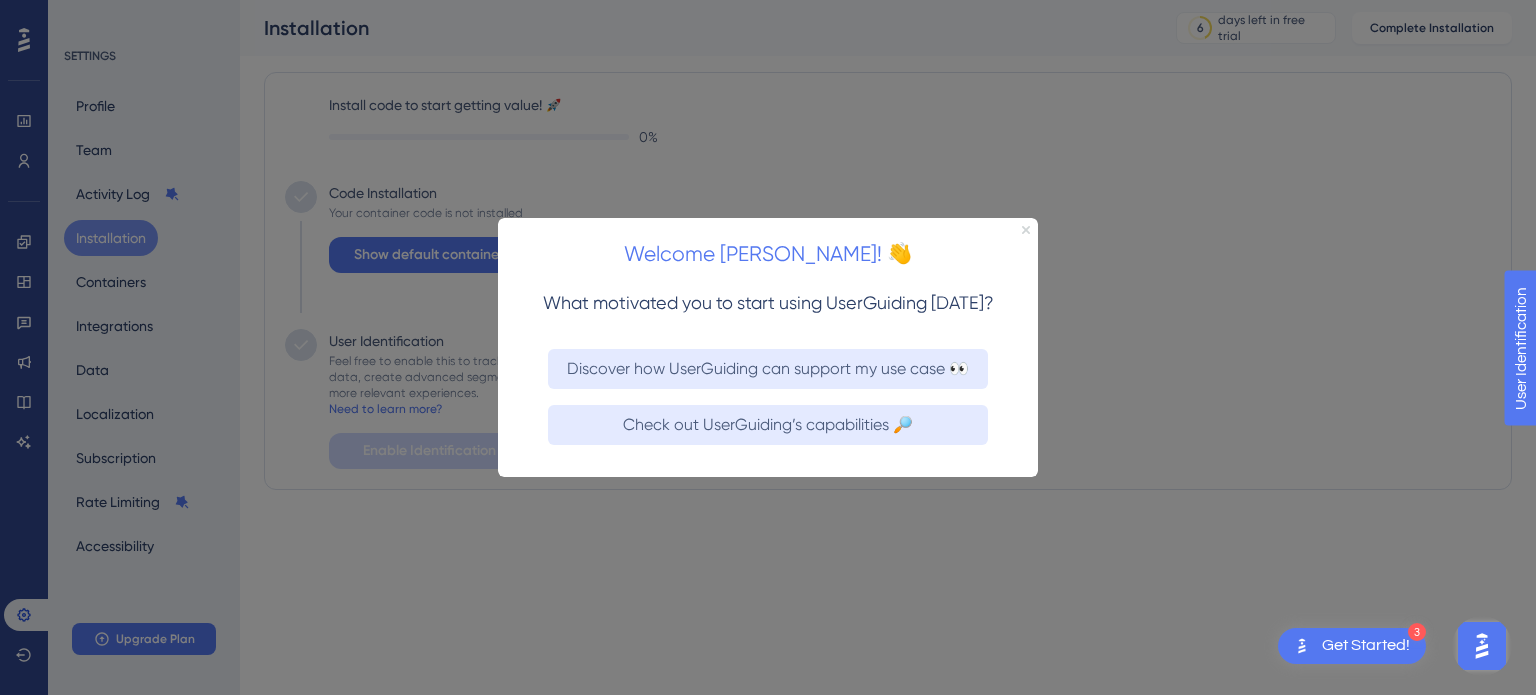 click 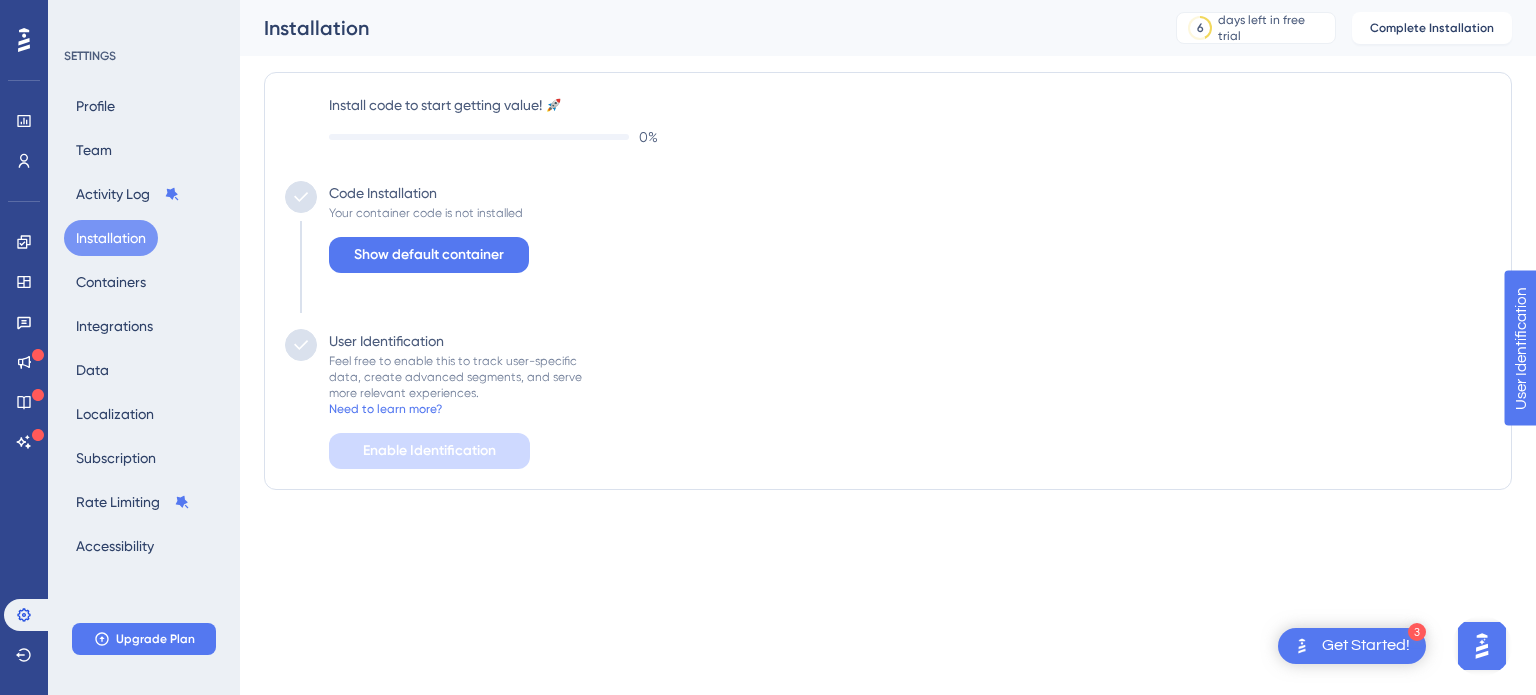 click on "3 Get Started!" at bounding box center [1352, 646] 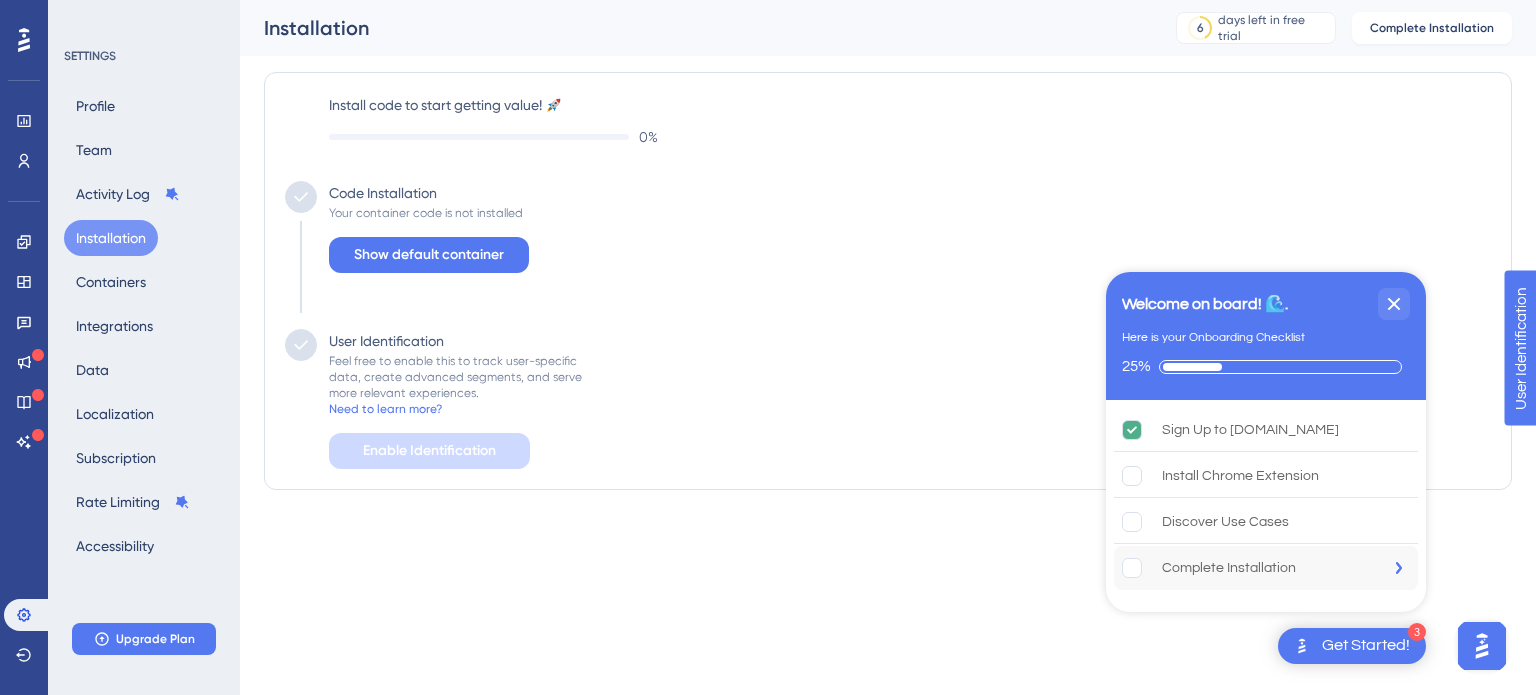 click on "Complete Installation" at bounding box center [1229, 568] 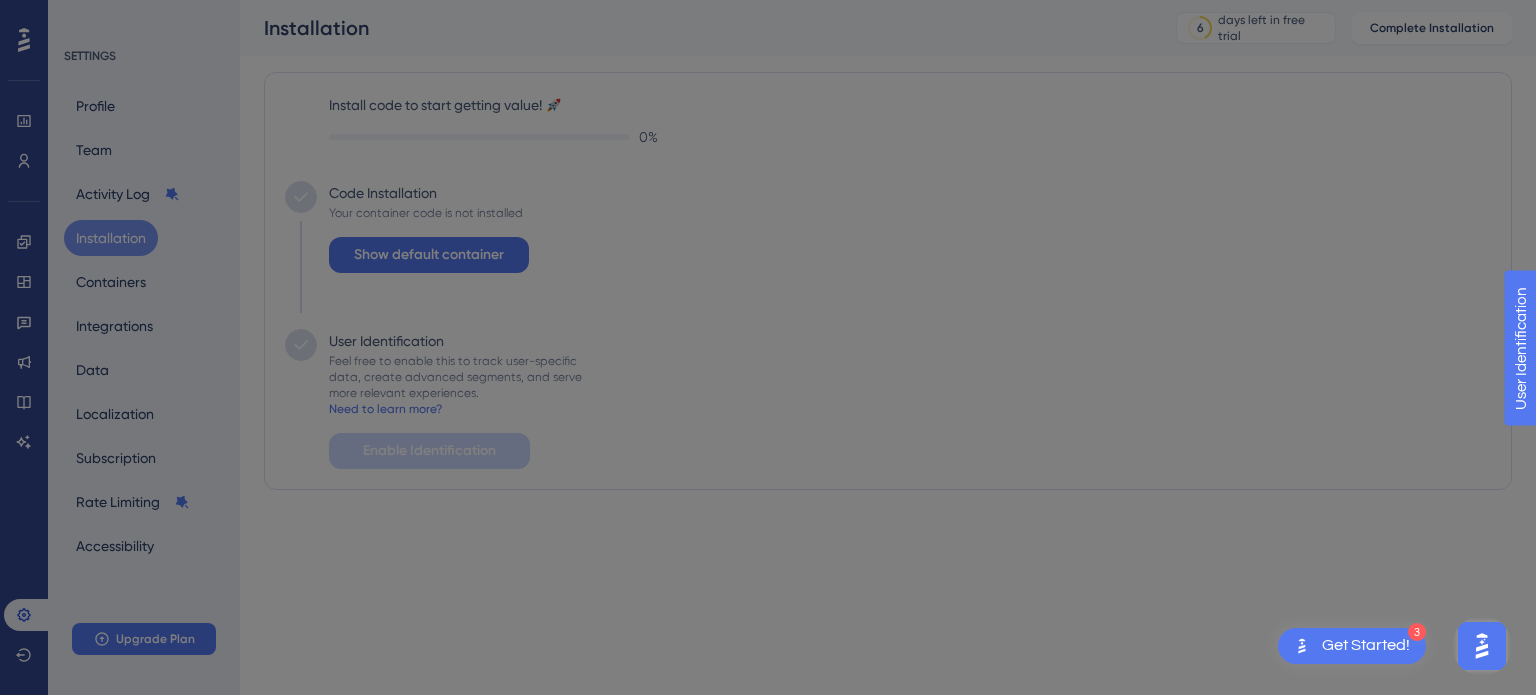 scroll, scrollTop: 0, scrollLeft: 0, axis: both 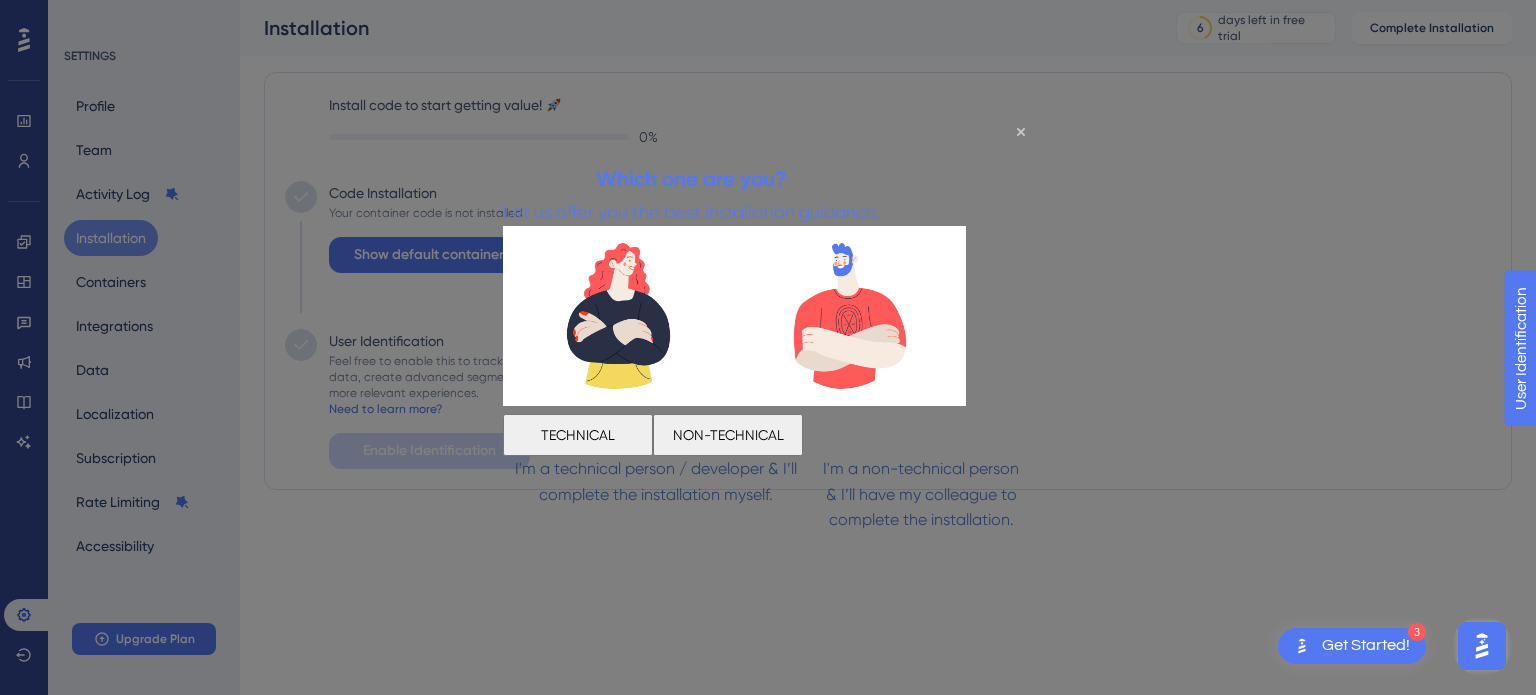 click on "TECHNICAL" at bounding box center (578, 434) 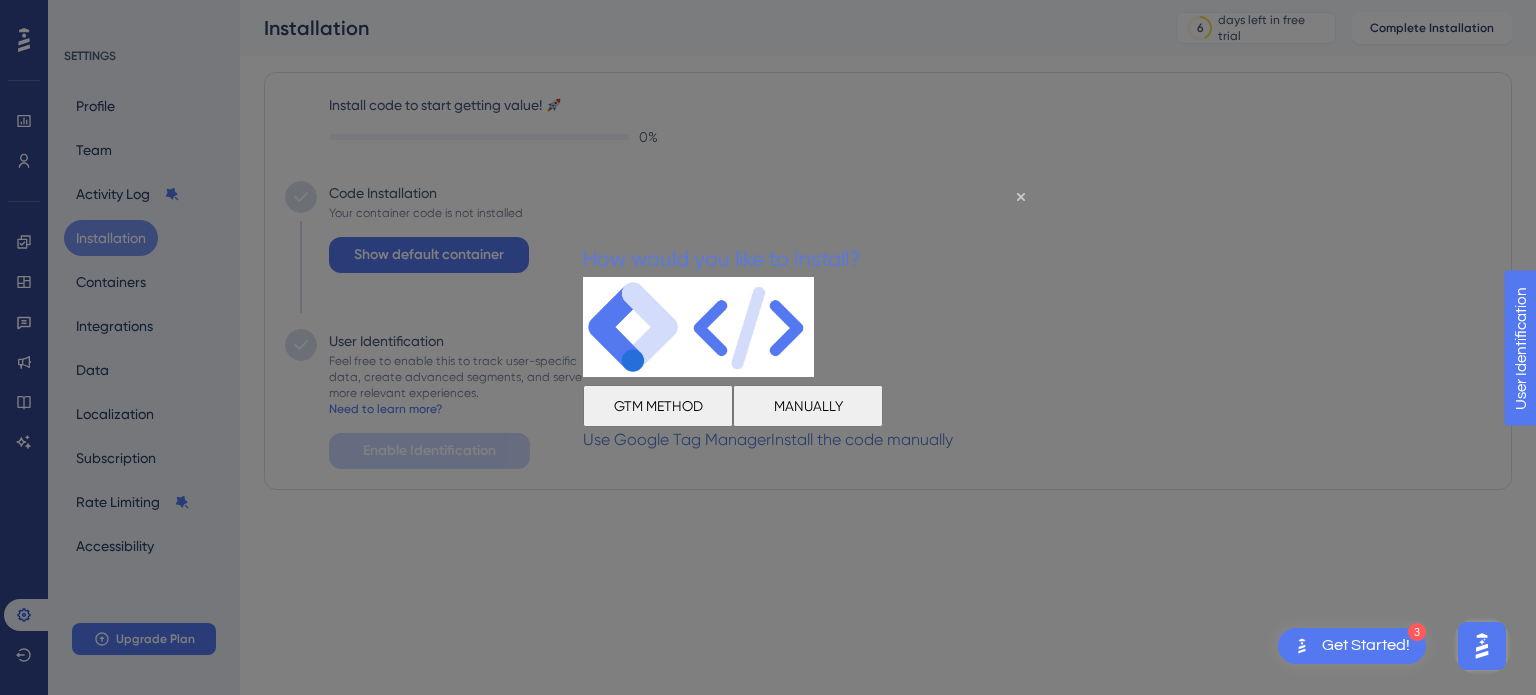 click on "MANUALLY" at bounding box center (808, 405) 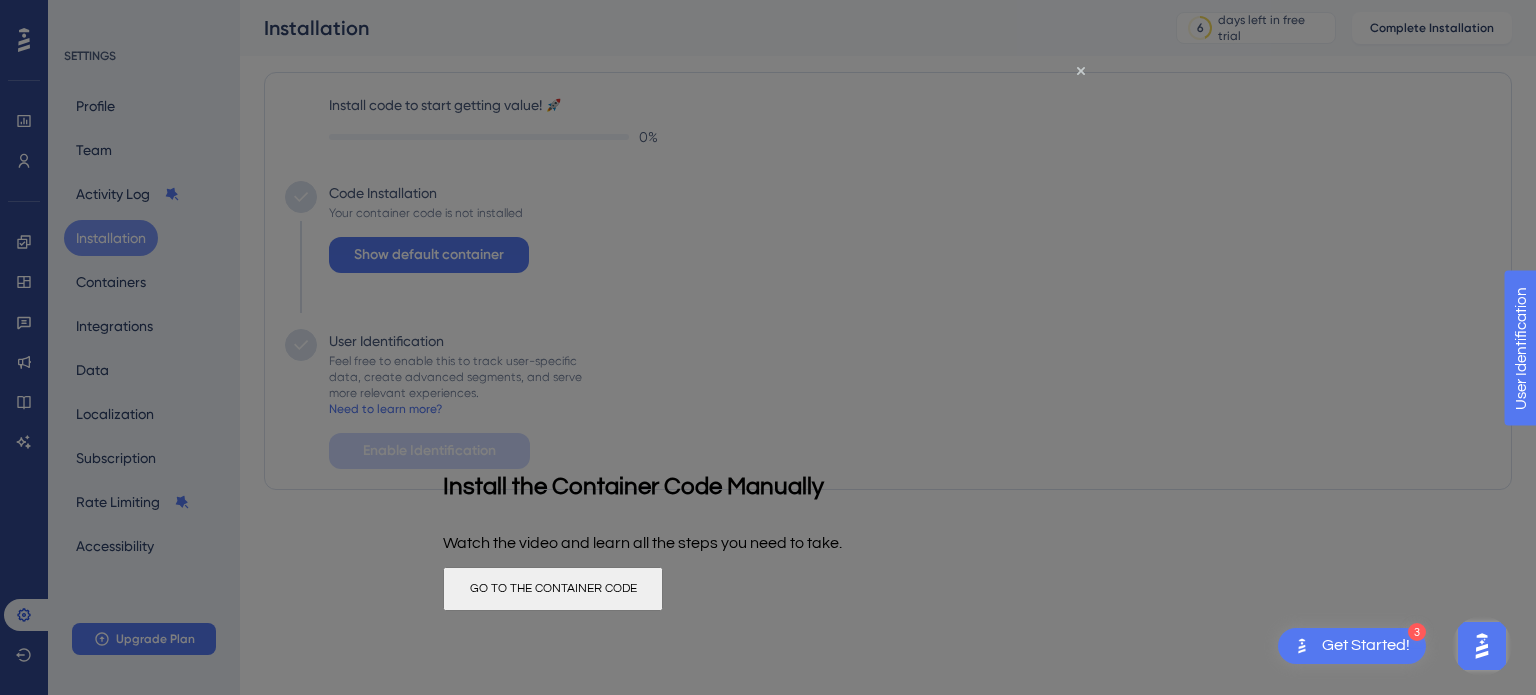 scroll, scrollTop: 0, scrollLeft: 0, axis: both 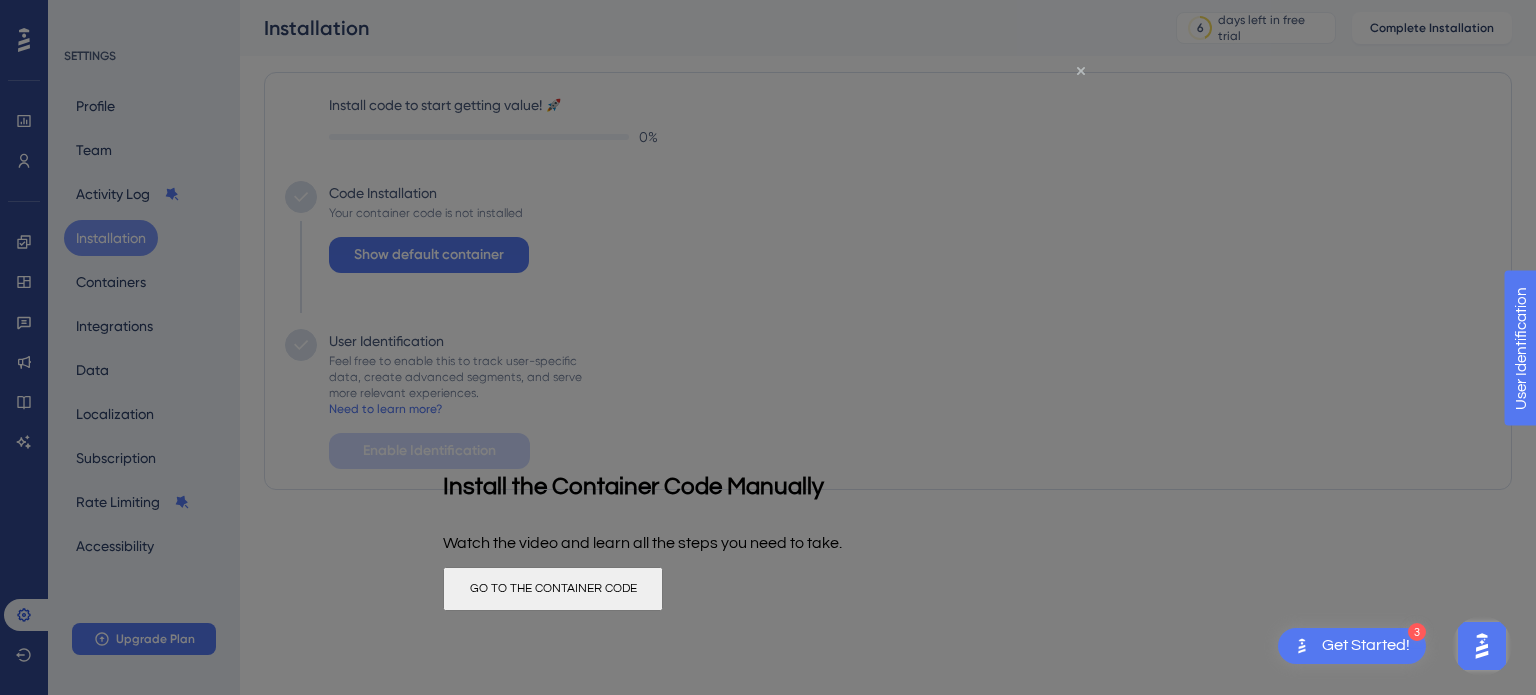 click 